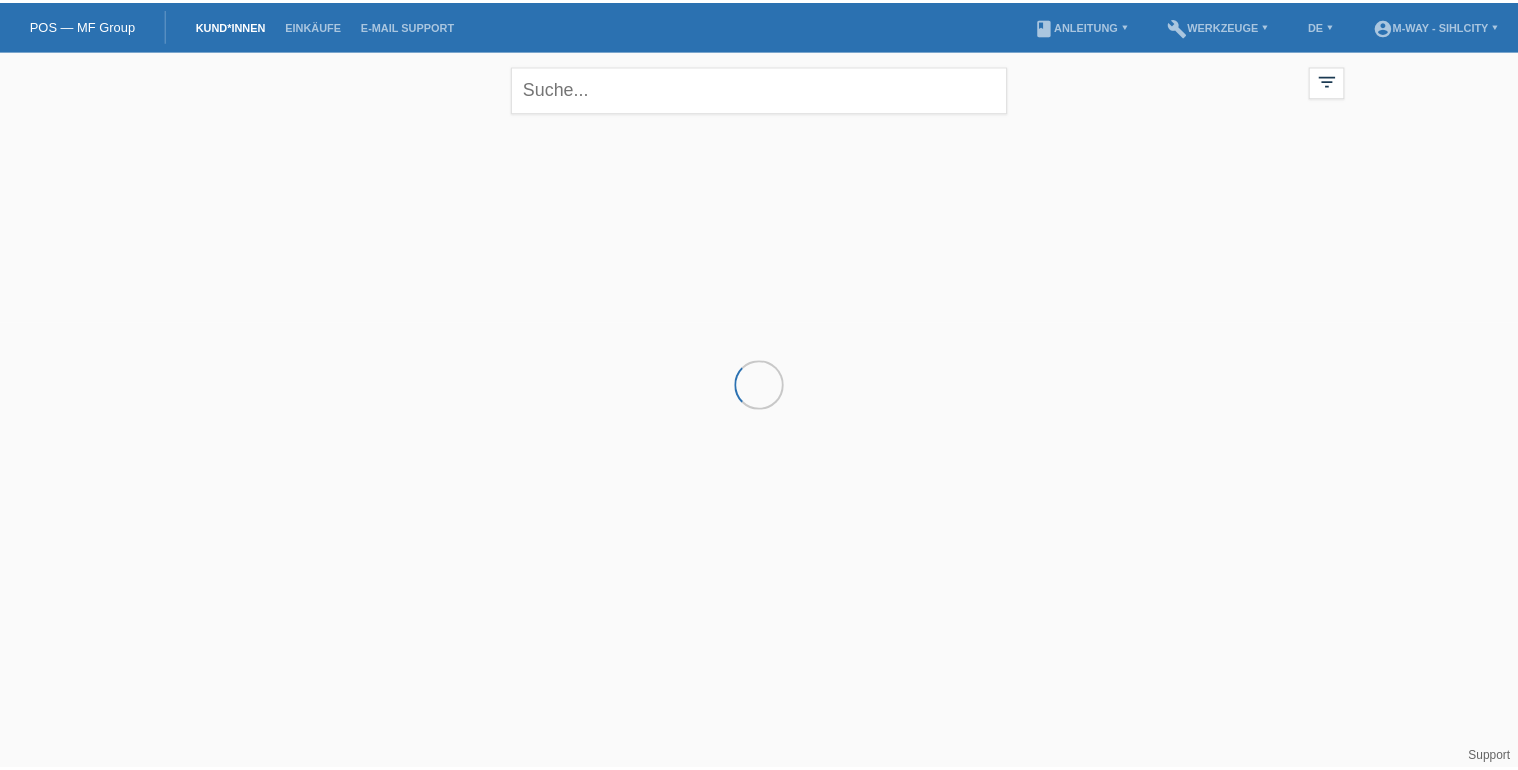scroll, scrollTop: 0, scrollLeft: 0, axis: both 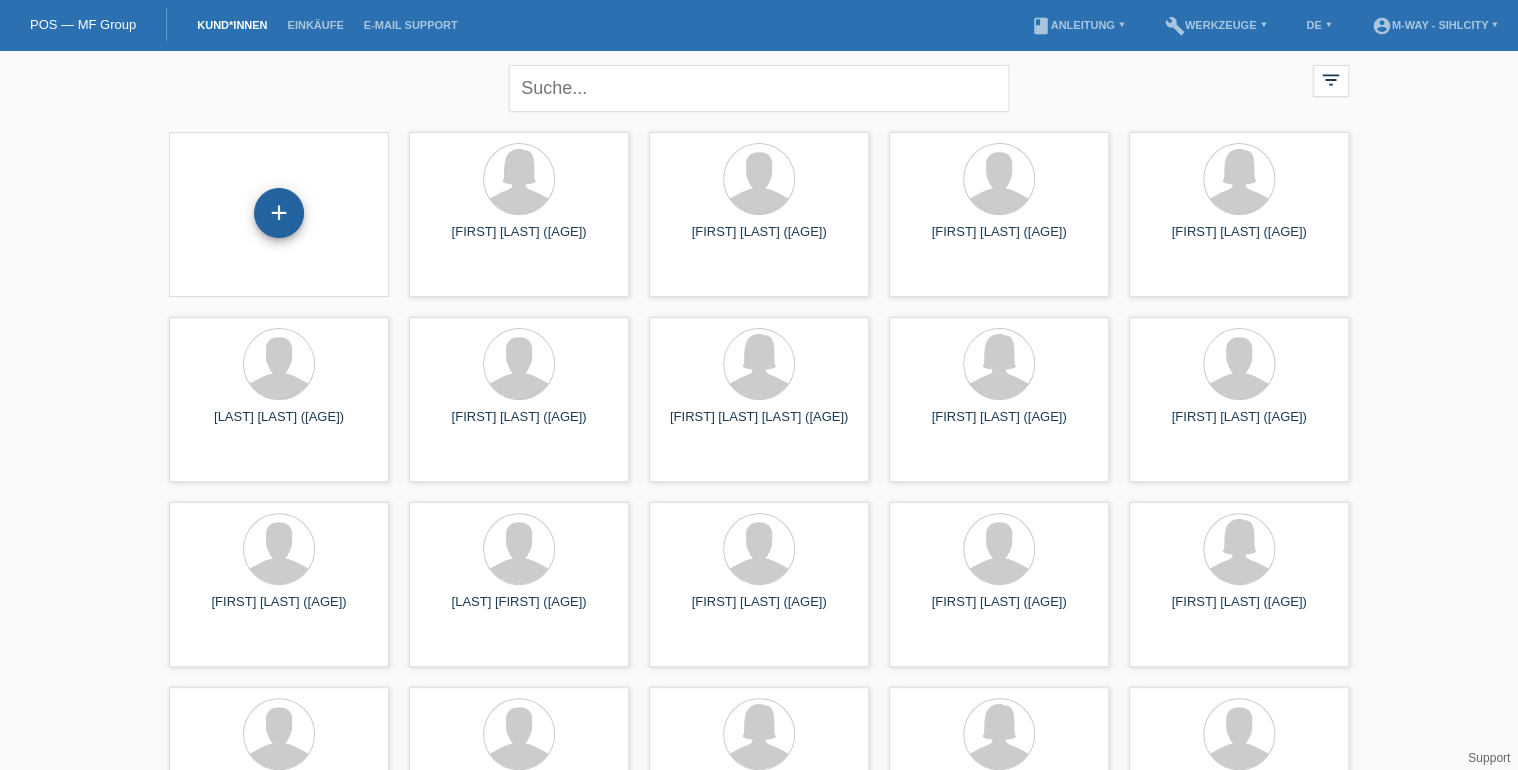 click on "+" at bounding box center [279, 213] 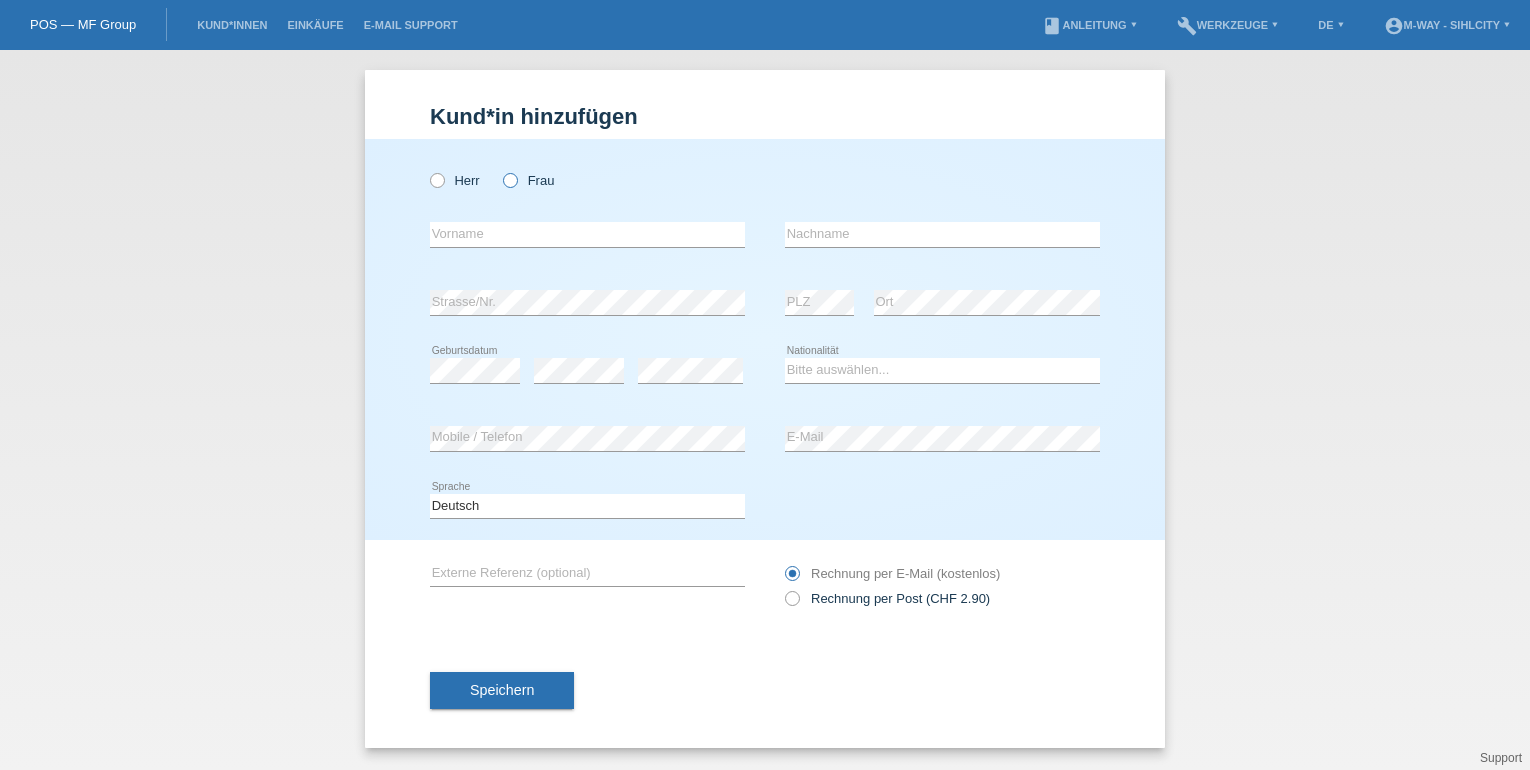 scroll, scrollTop: 0, scrollLeft: 0, axis: both 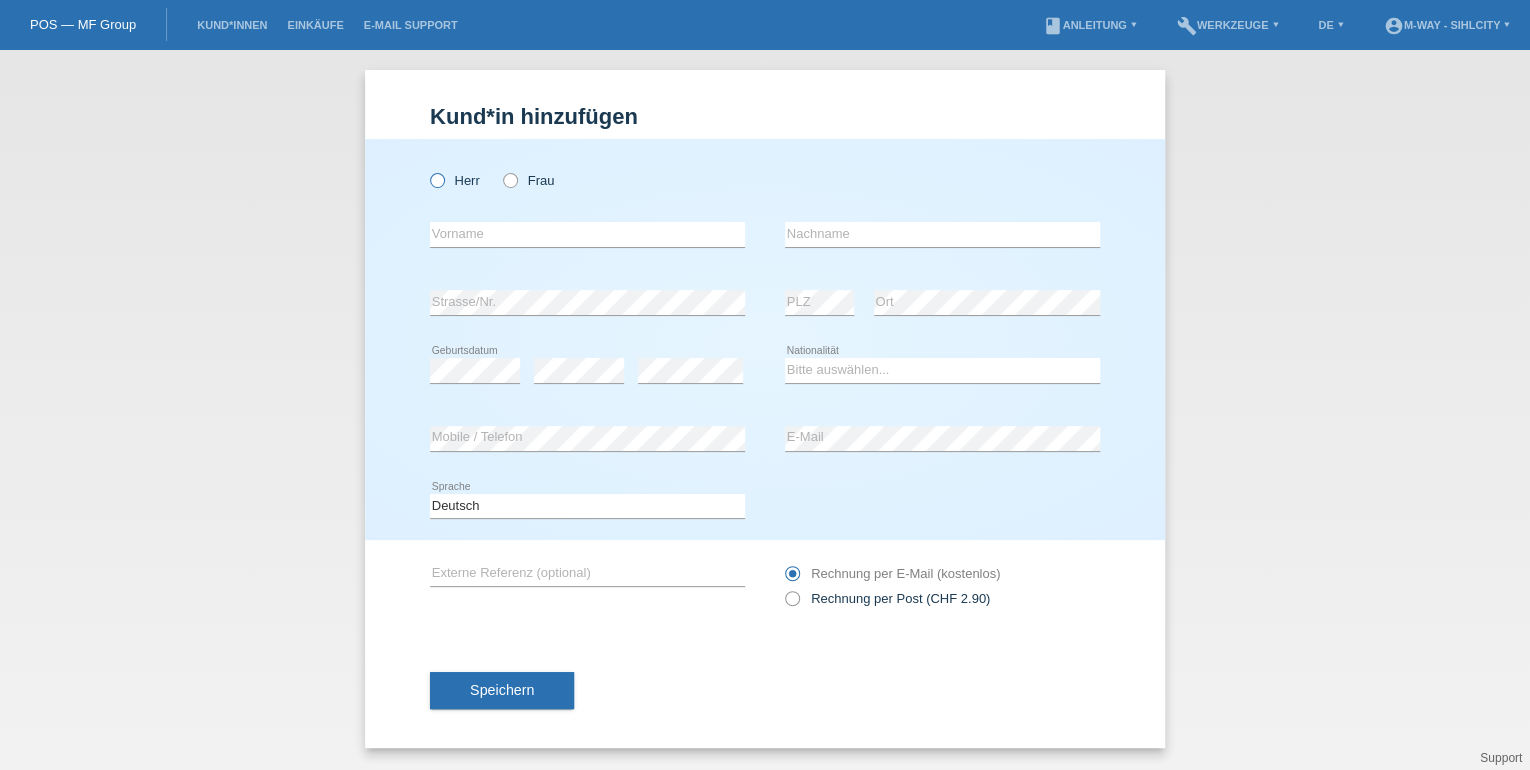 click at bounding box center (427, 170) 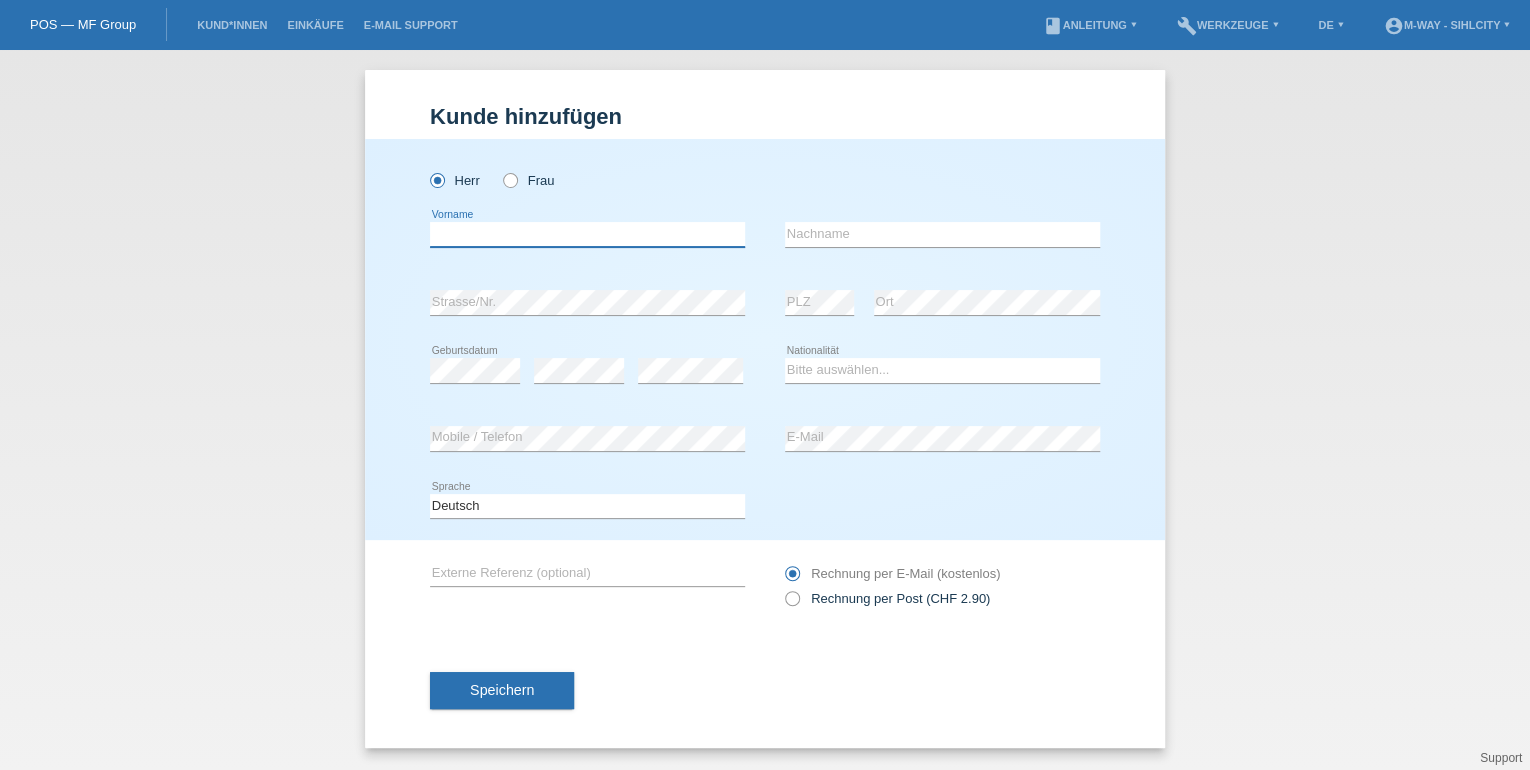 click at bounding box center [587, 234] 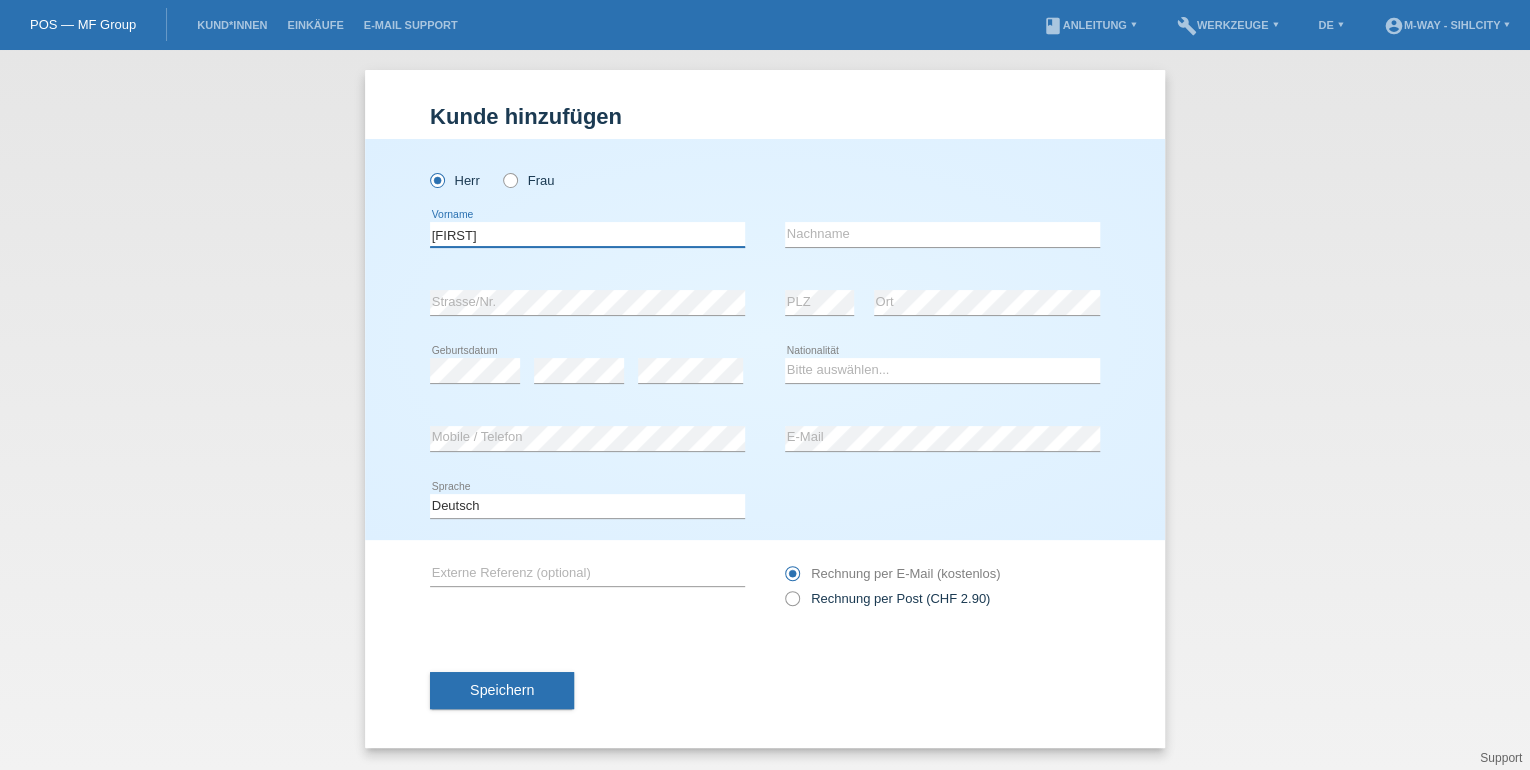 type on "[FIRST]" 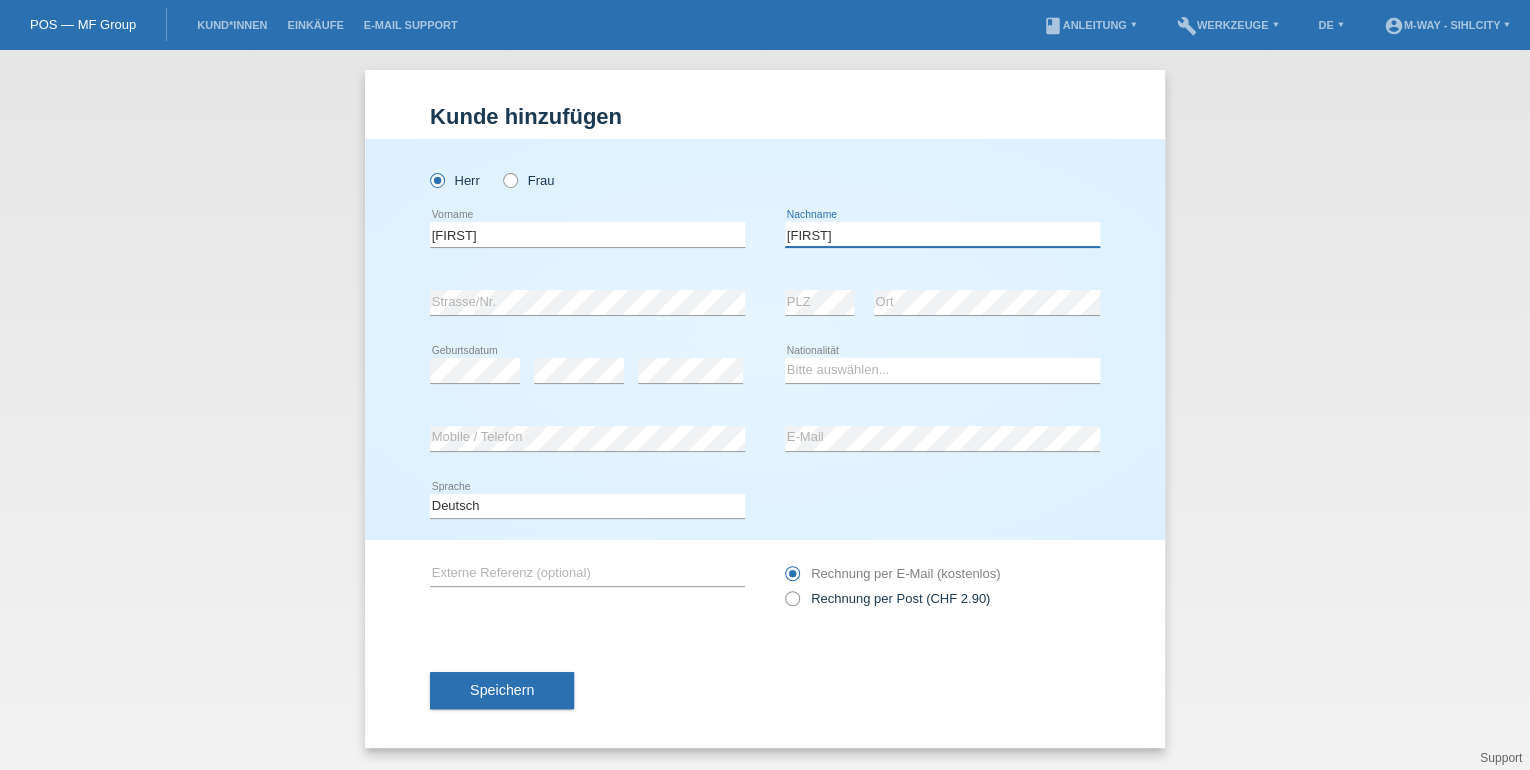 type on "[LAST]" 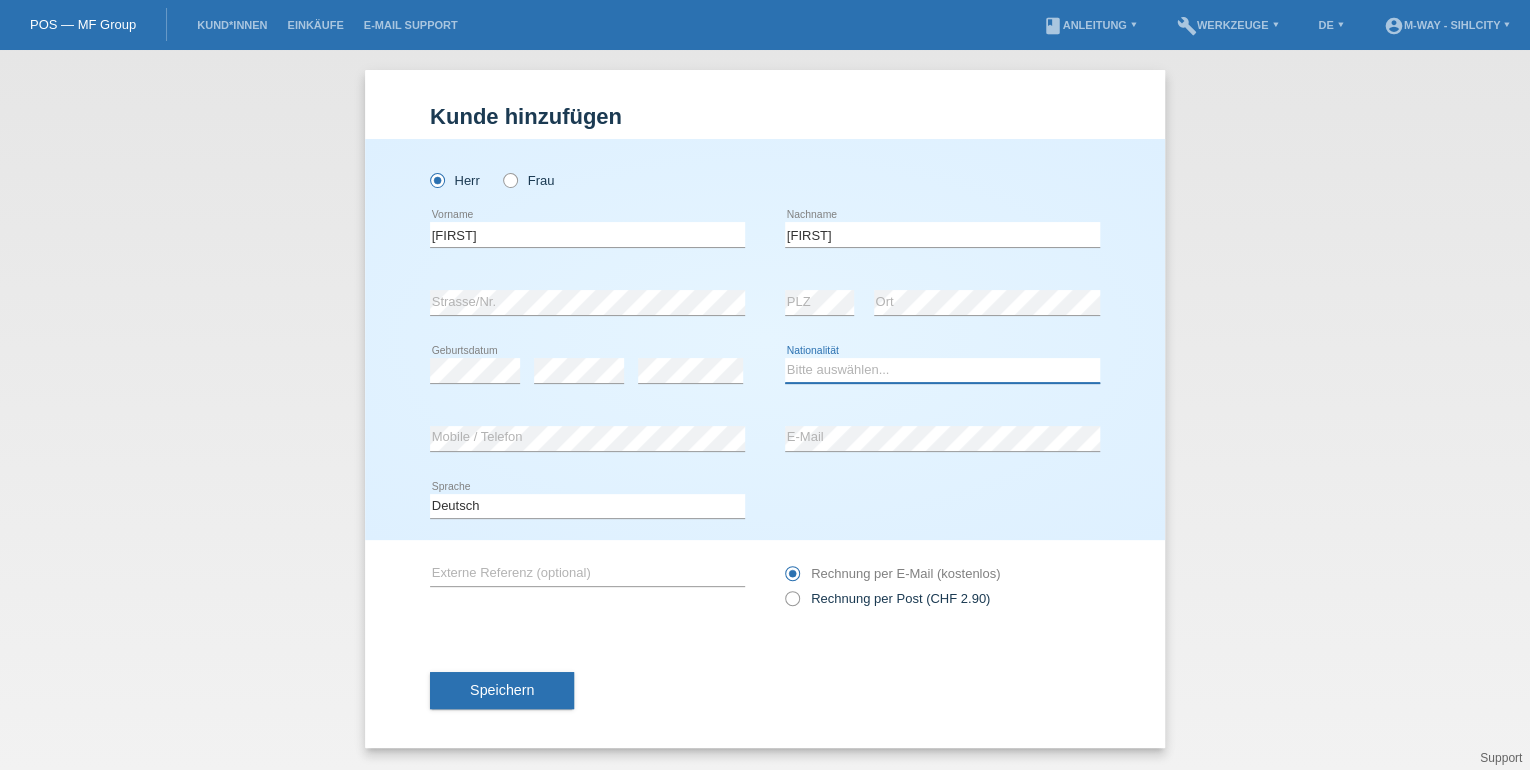 click on "Bitte auswählen...
Schweiz
Deutschland
Liechtenstein
Österreich
------------
Afghanistan
Ägypten
Åland
Albanien
Algerien" at bounding box center [942, 370] 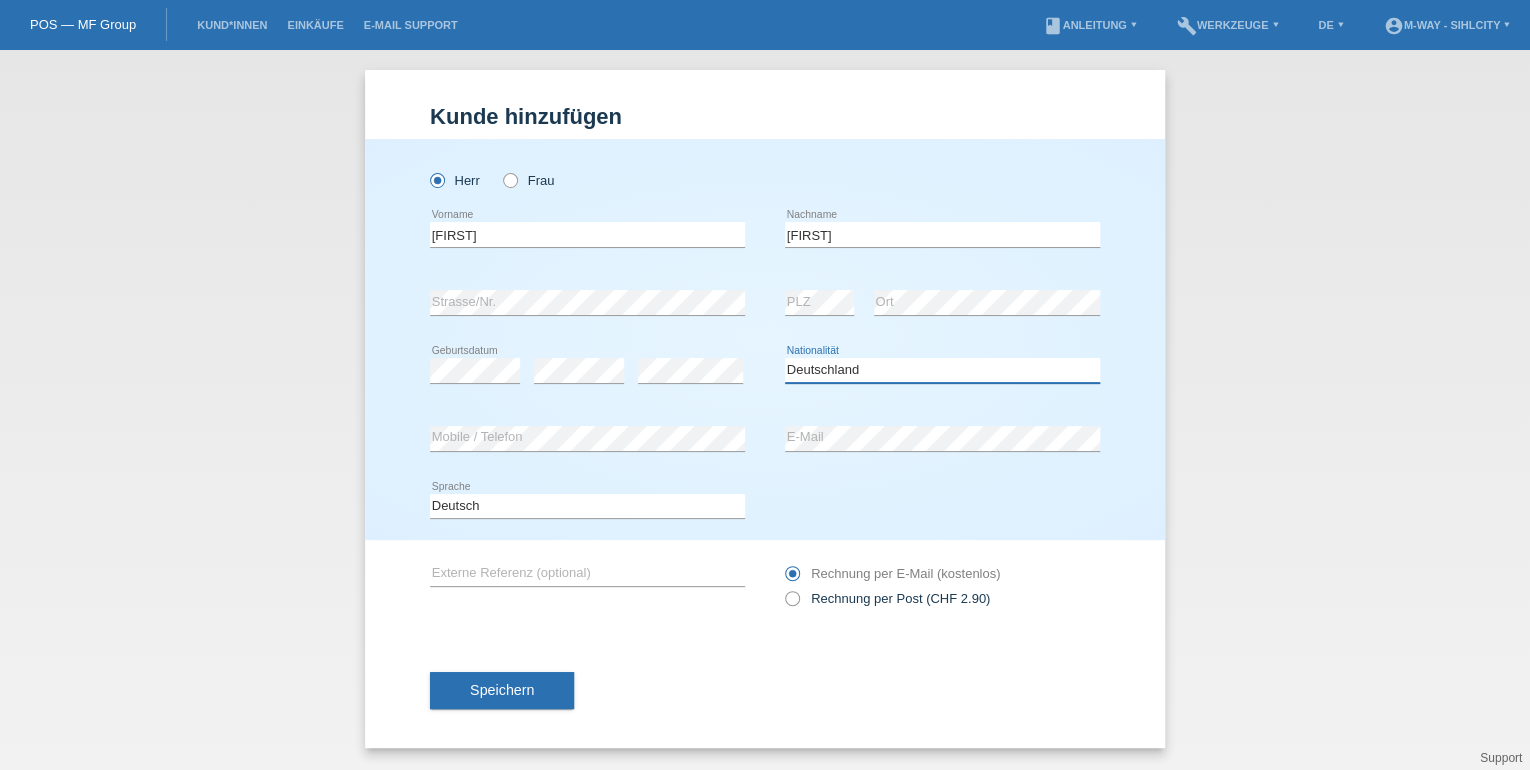 click on "Bitte auswählen...
Schweiz
Deutschland
Liechtenstein
Österreich
------------
Afghanistan
Ägypten
Åland
Albanien
Algerien" at bounding box center (942, 370) 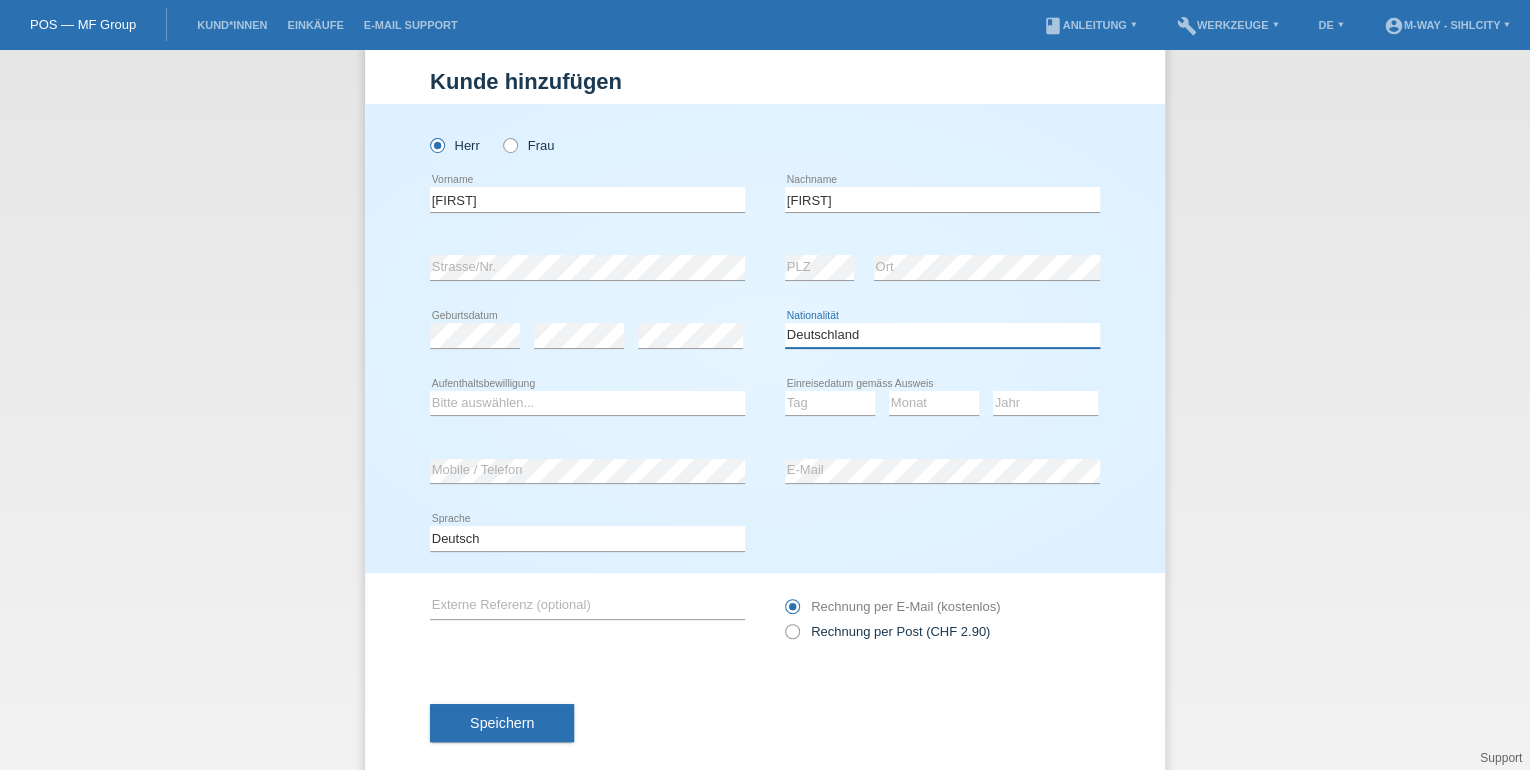 scroll, scrollTop: 65, scrollLeft: 0, axis: vertical 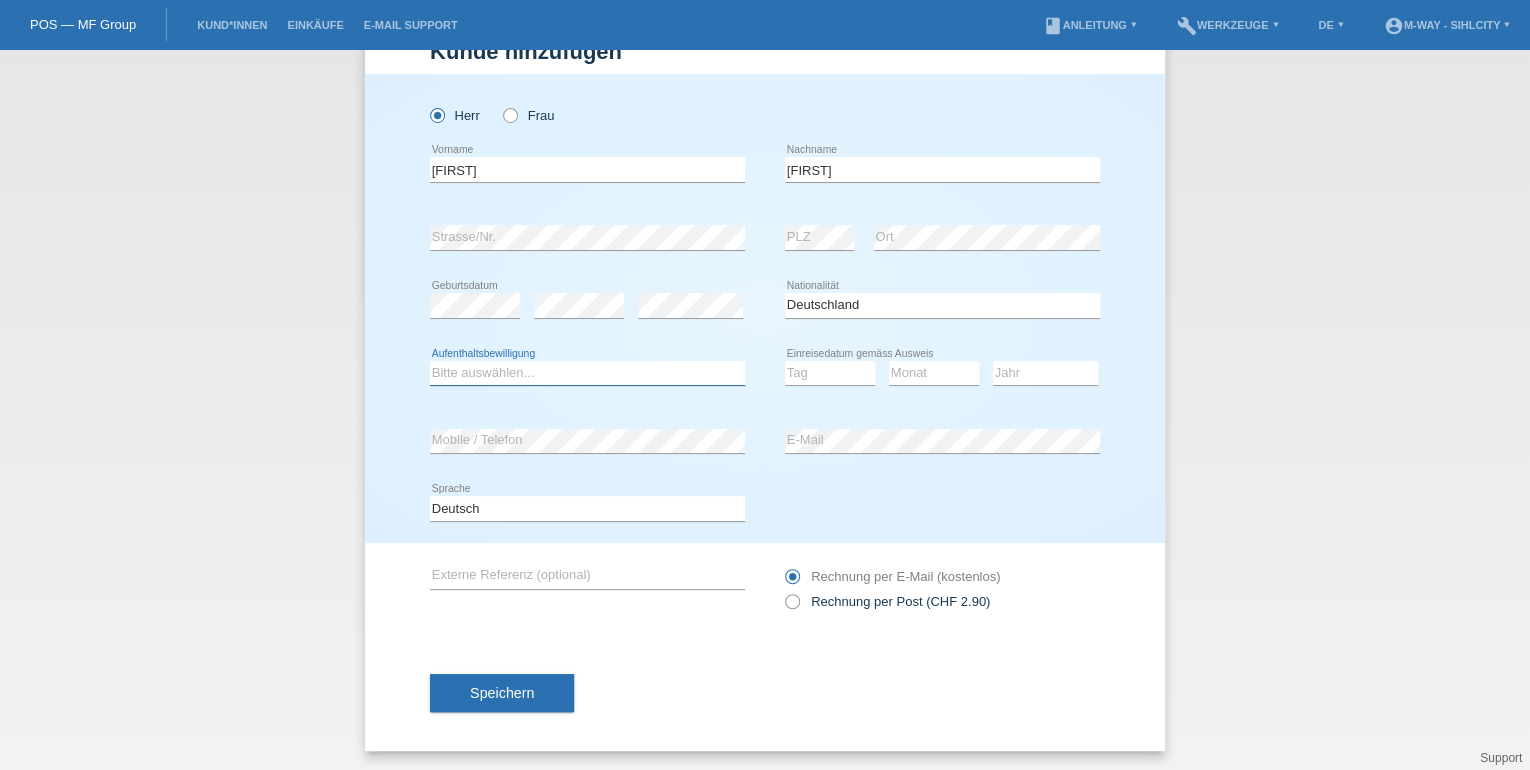 click on "Bitte auswählen...
C
B
B - Flüchtlingsstatus
Andere" at bounding box center [587, 373] 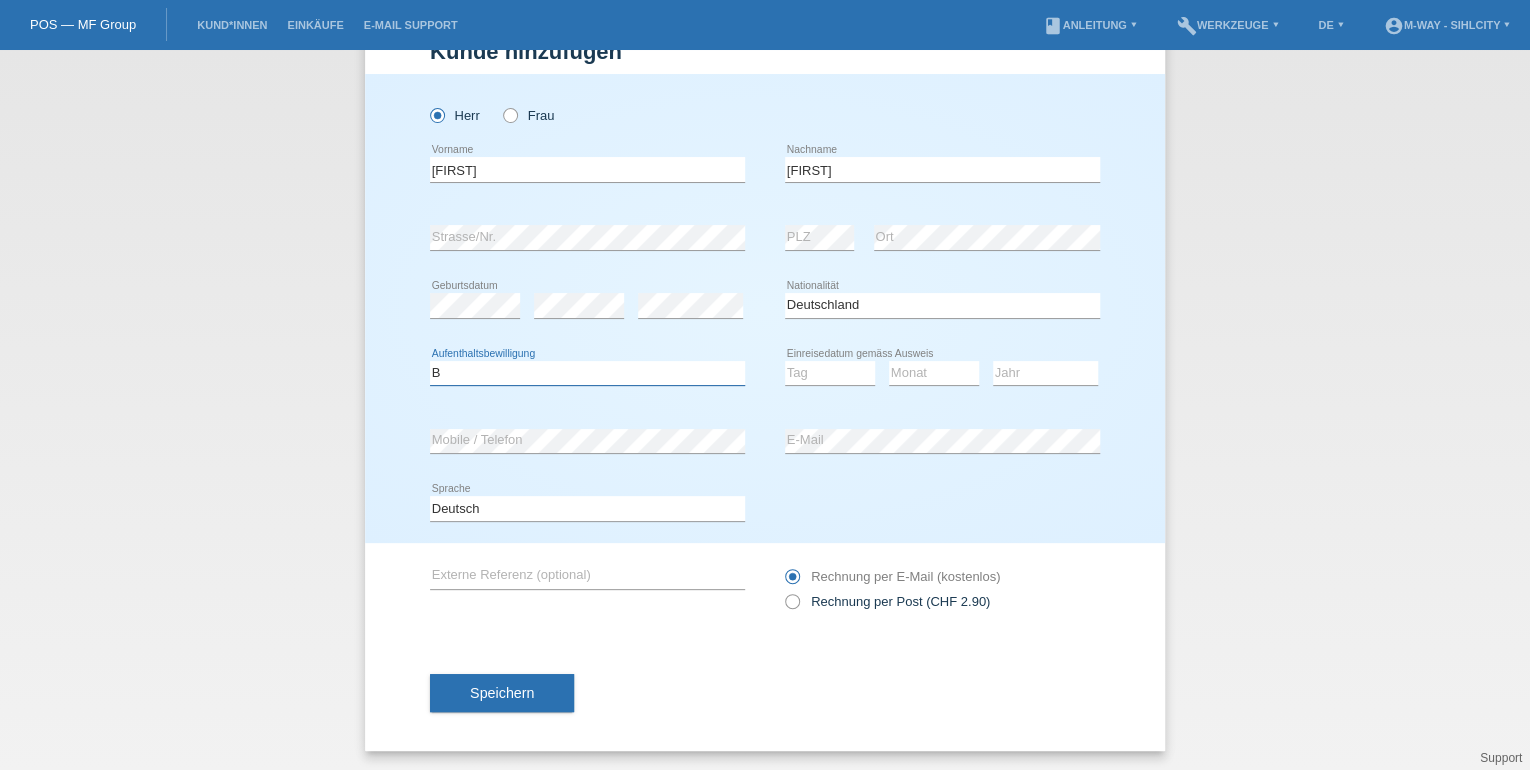click on "Bitte auswählen...
C
B
B - Flüchtlingsstatus
Andere" at bounding box center (587, 373) 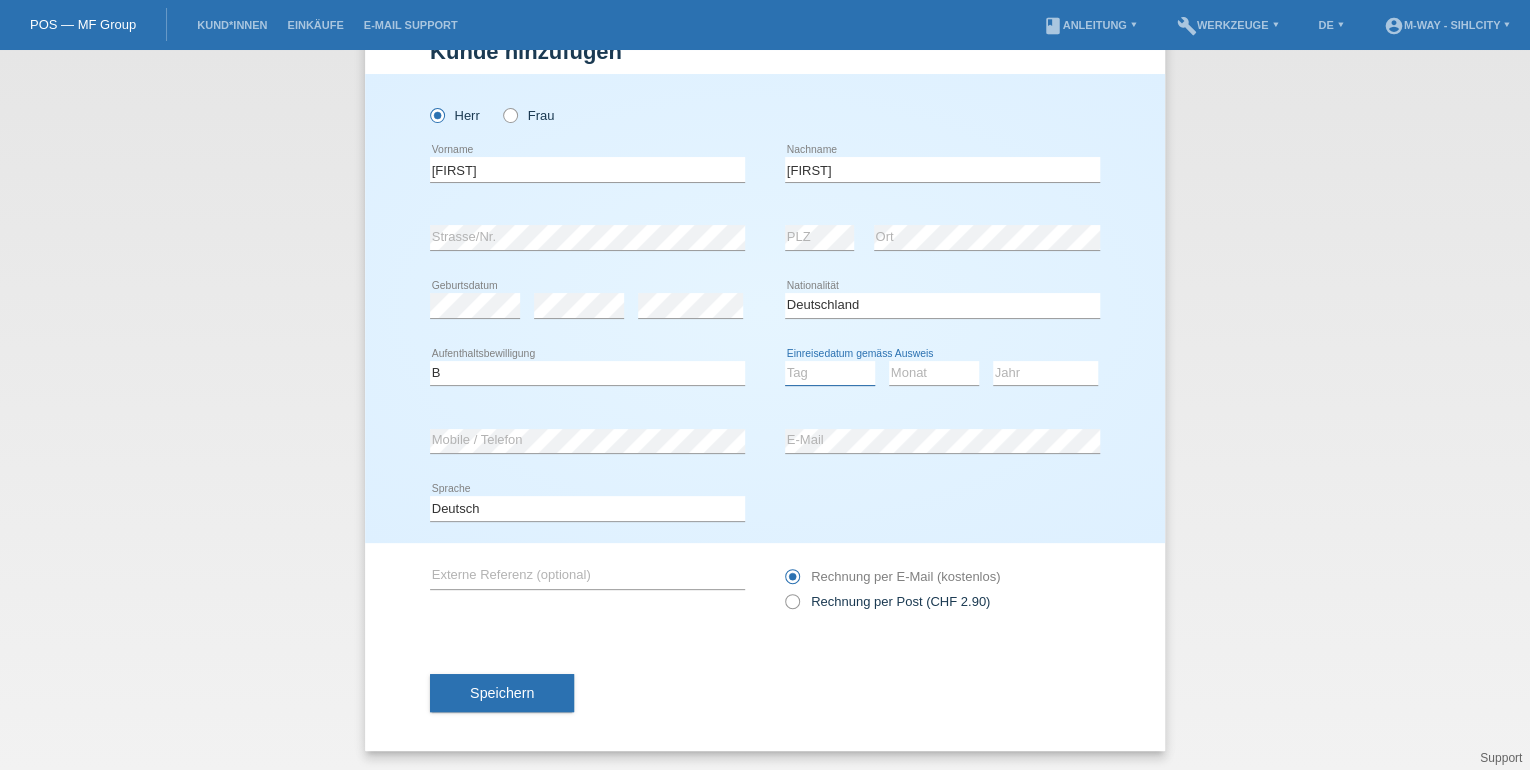click on "Tag
01
02
03
04
05
06
07
08
09
10 11" at bounding box center (830, 373) 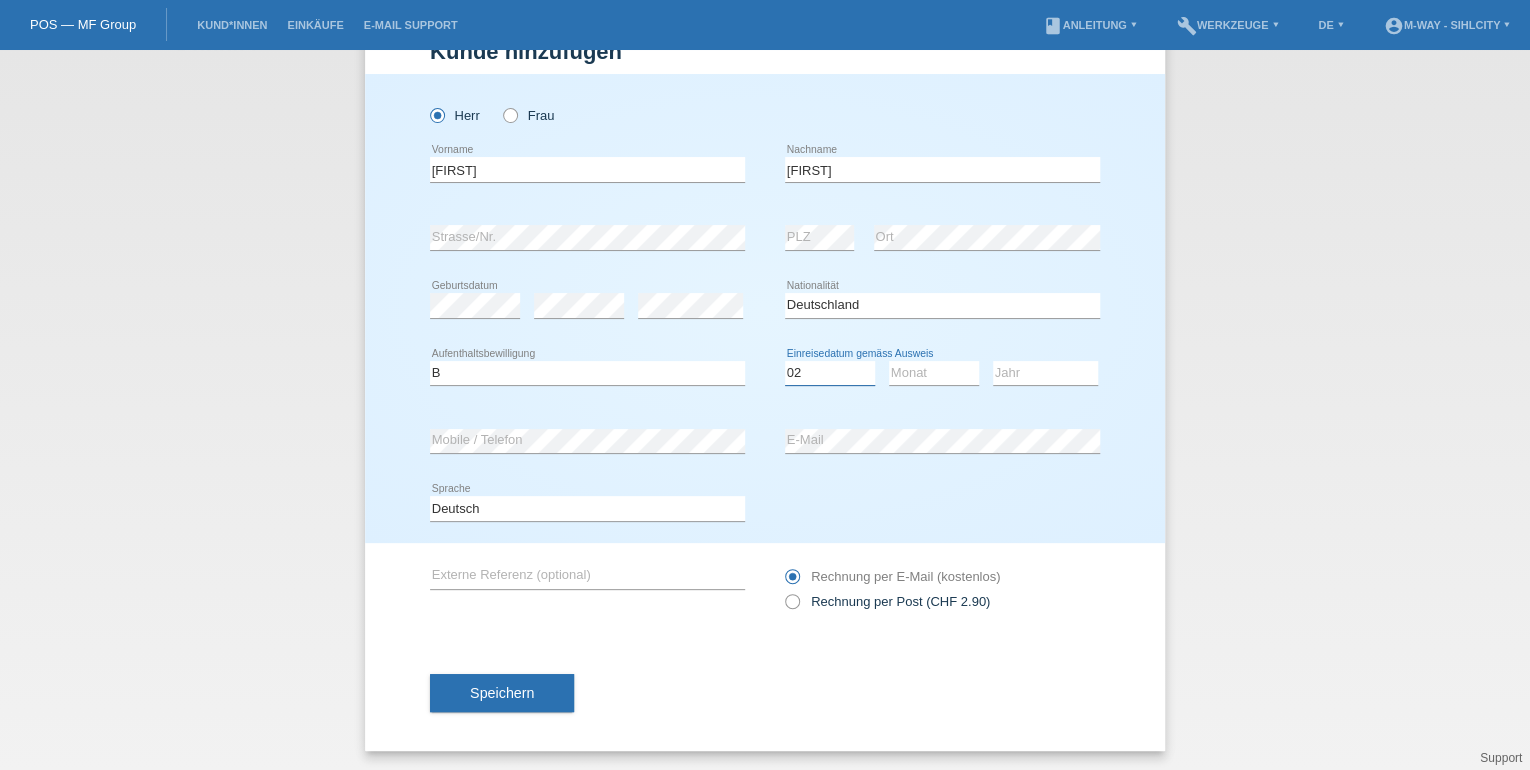 click on "Tag
01
02
03
04
05
06
07
08
09
10 11" at bounding box center (830, 373) 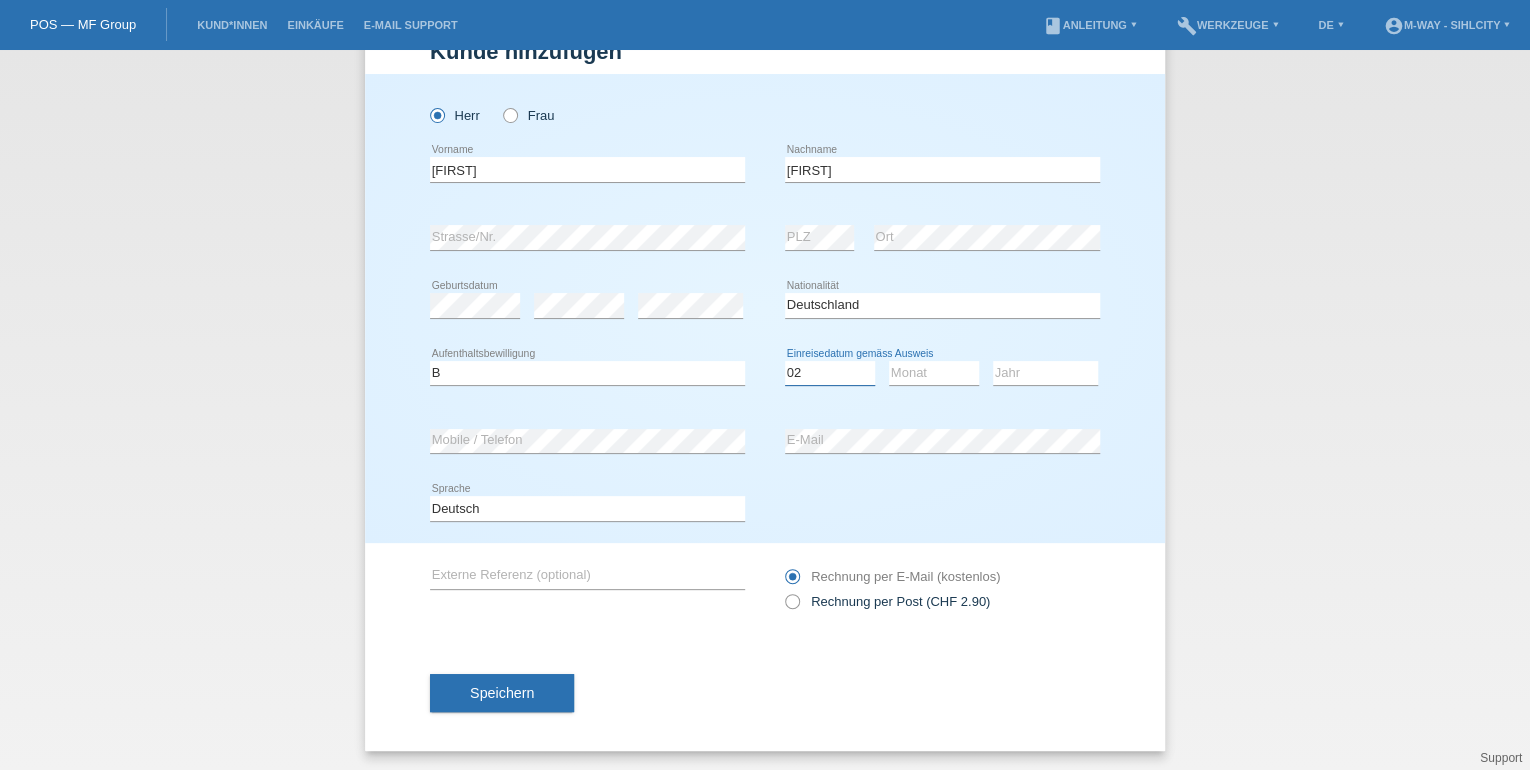 select on "15" 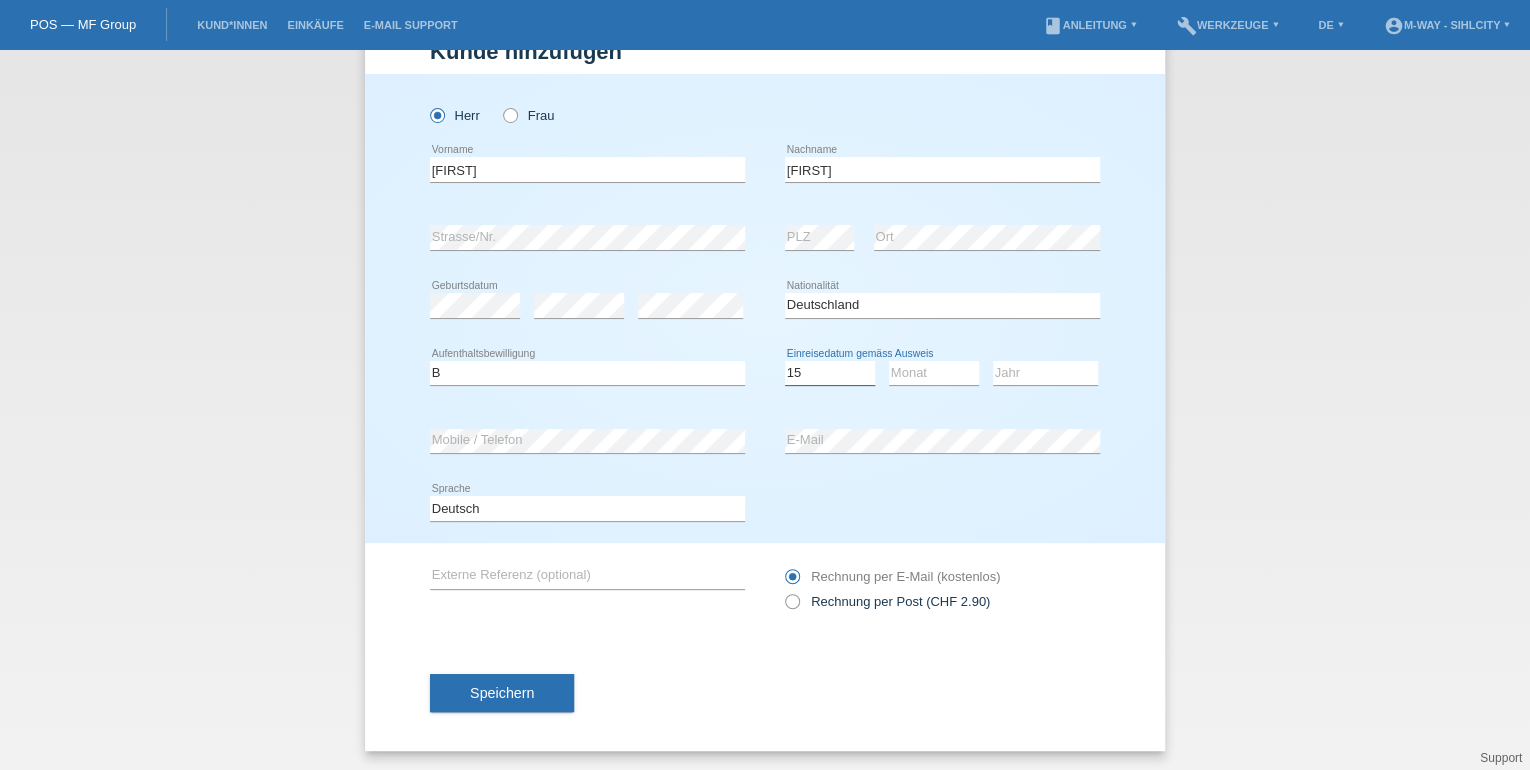 click on "Tag
01
02
03
04
05
06
07
08
09
10 11" at bounding box center (830, 373) 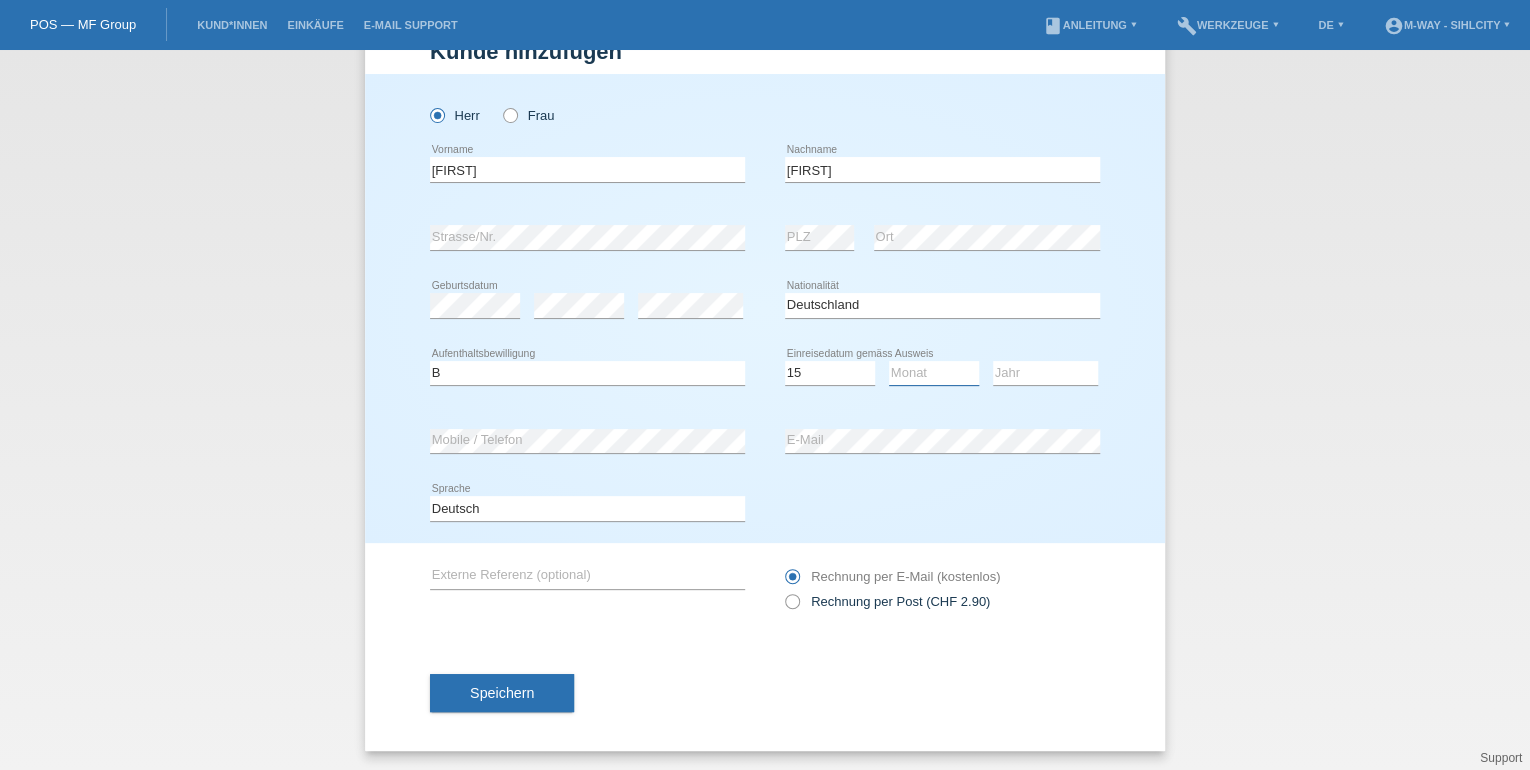 click on "Monat
01
02
03
04
05
06
07
08
09
10 11" at bounding box center [934, 373] 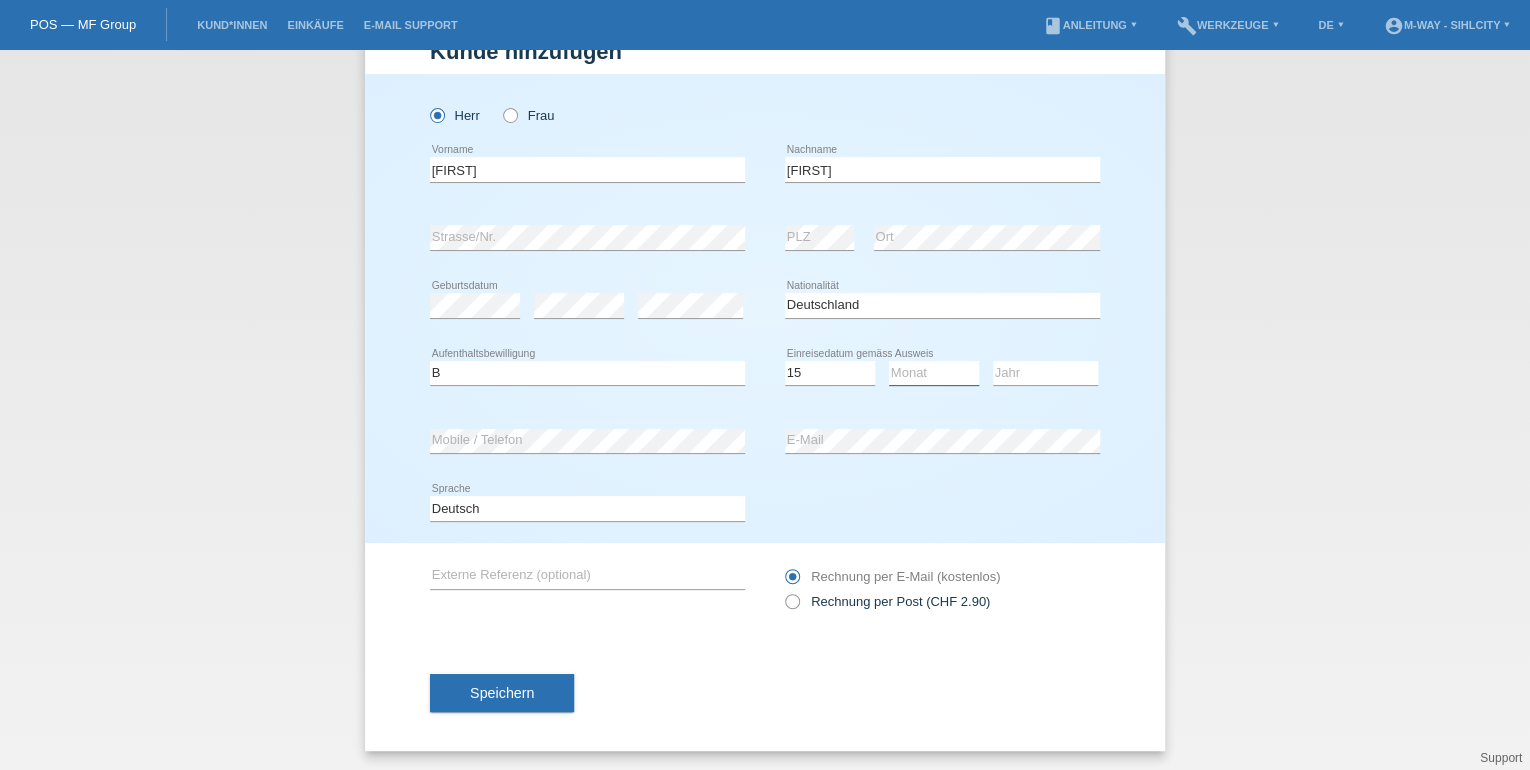 select on "07" 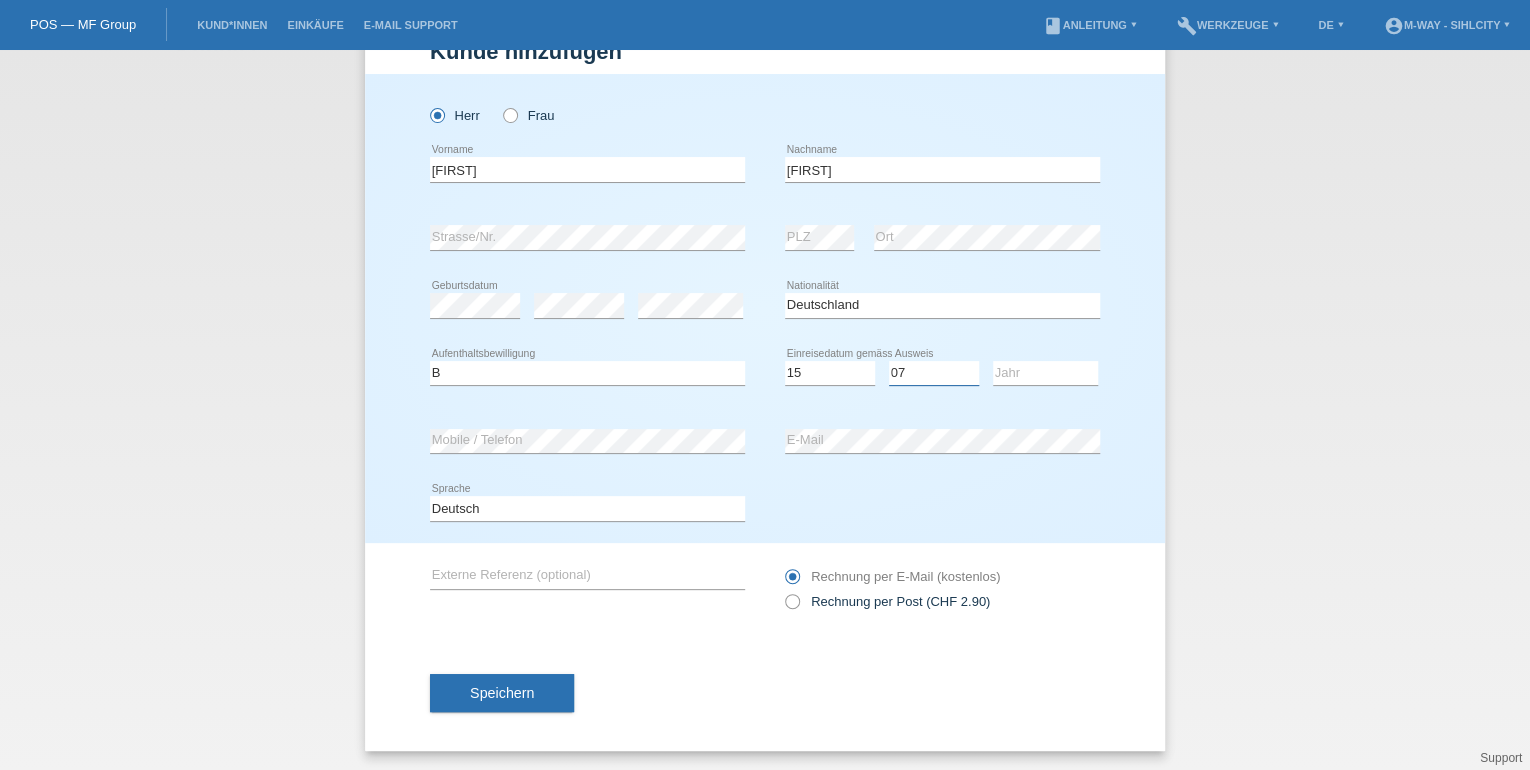click on "Monat
01
02
03
04
05
06
07
08
09
10 11" at bounding box center (934, 373) 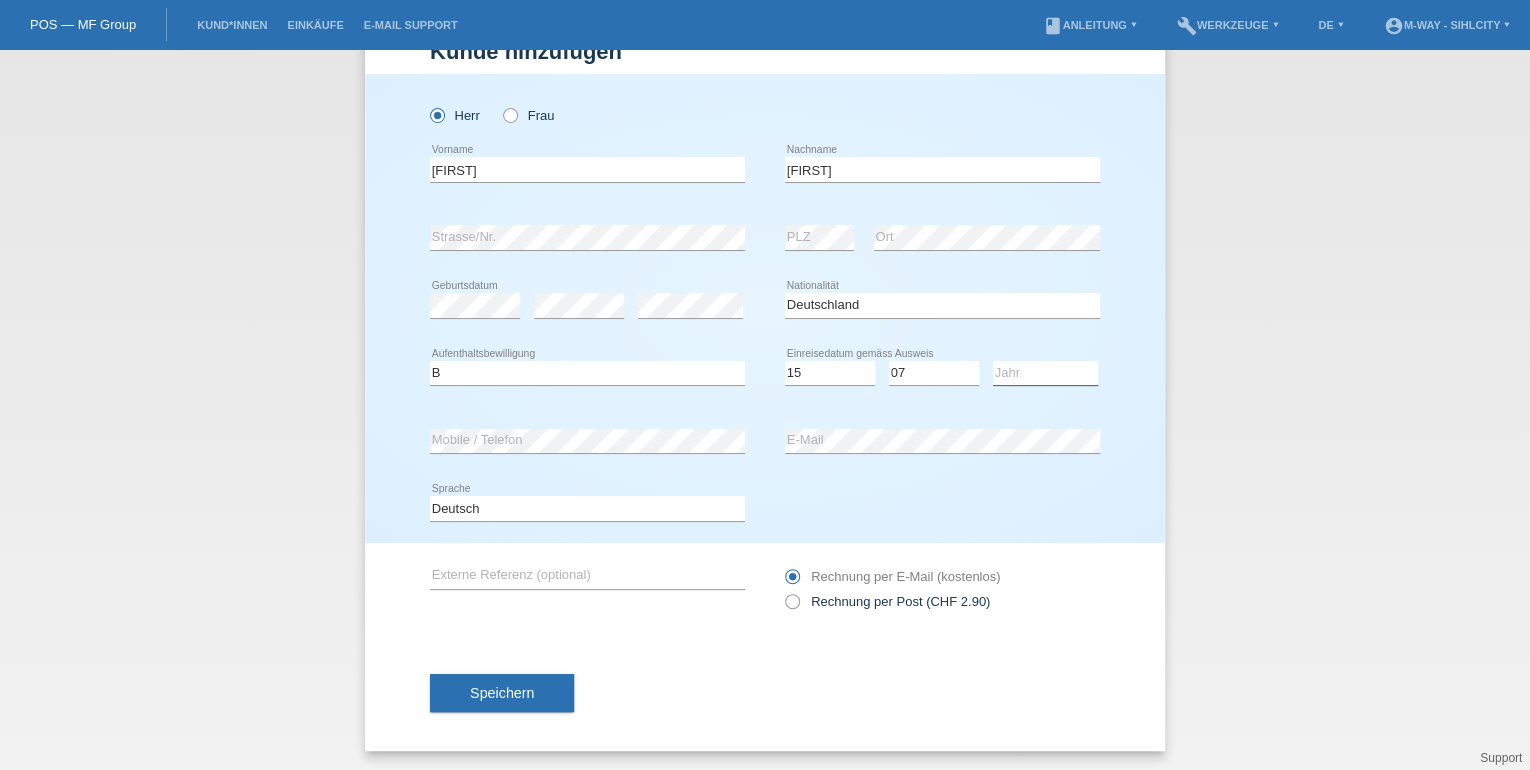 click on "Jahr
2025
2024
2023
2022
2021
2020
2019
2018
2017 2016 2015 2014 2013 2012 2011 2010 2009 2008 2007 2006 2005 2004 2003 2002 2001" at bounding box center [1045, 373] 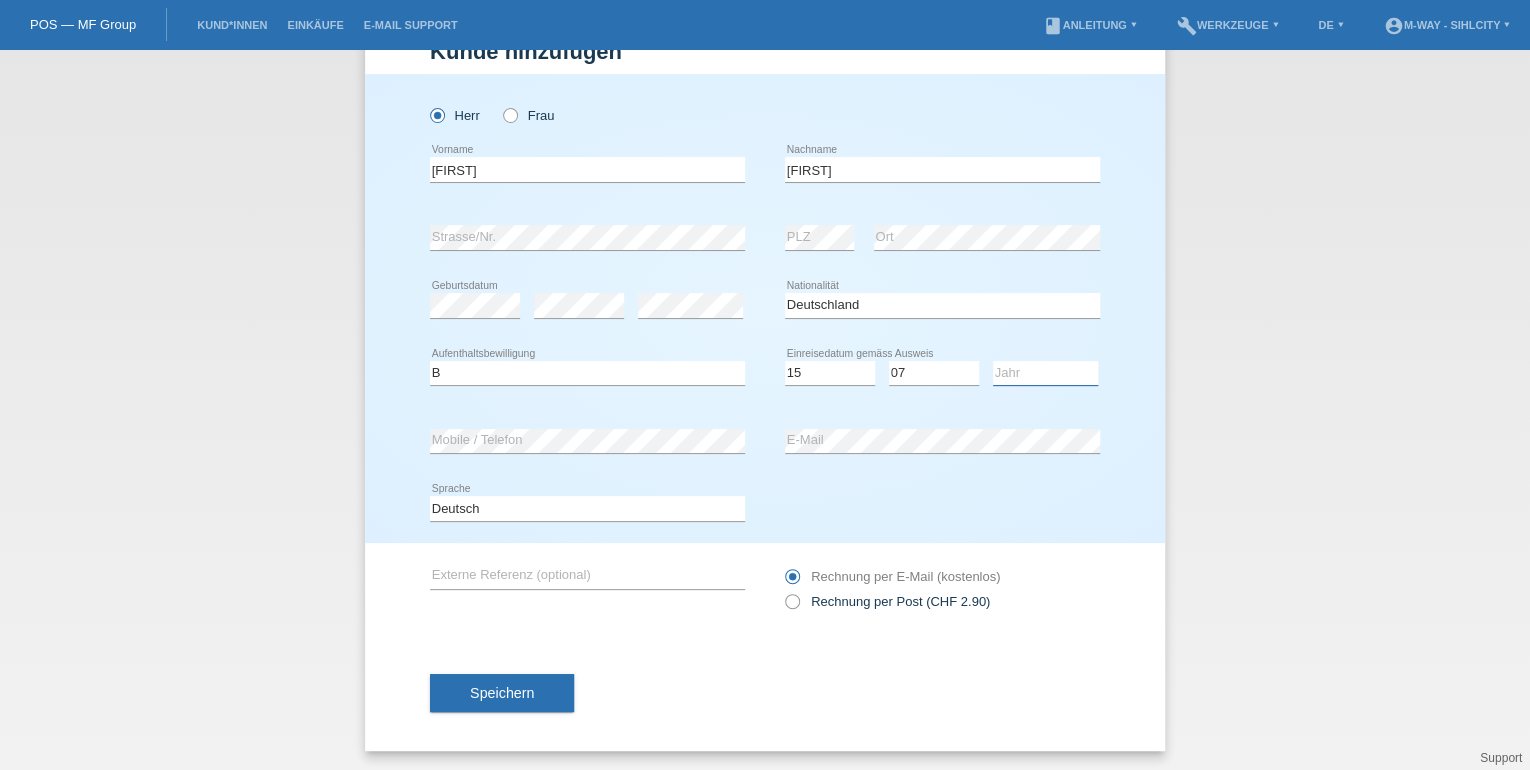 select on "2022" 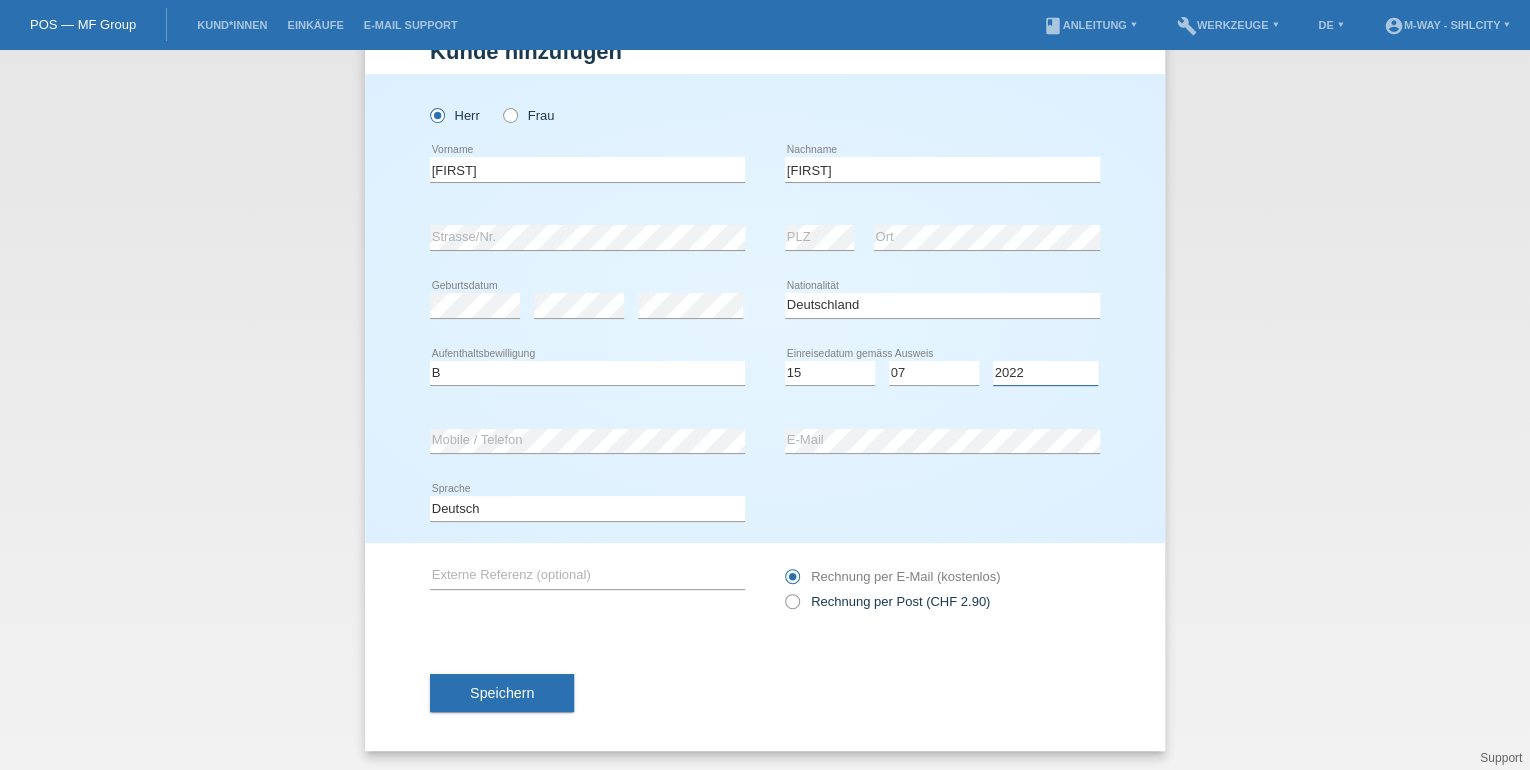 click on "Jahr
2025
2024
2023
2022
2021
2020
2019
2018
2017 2016 2015 2014 2013 2012 2011 2010 2009 2008 2007 2006 2005 2004 2003 2002 2001" at bounding box center (1045, 373) 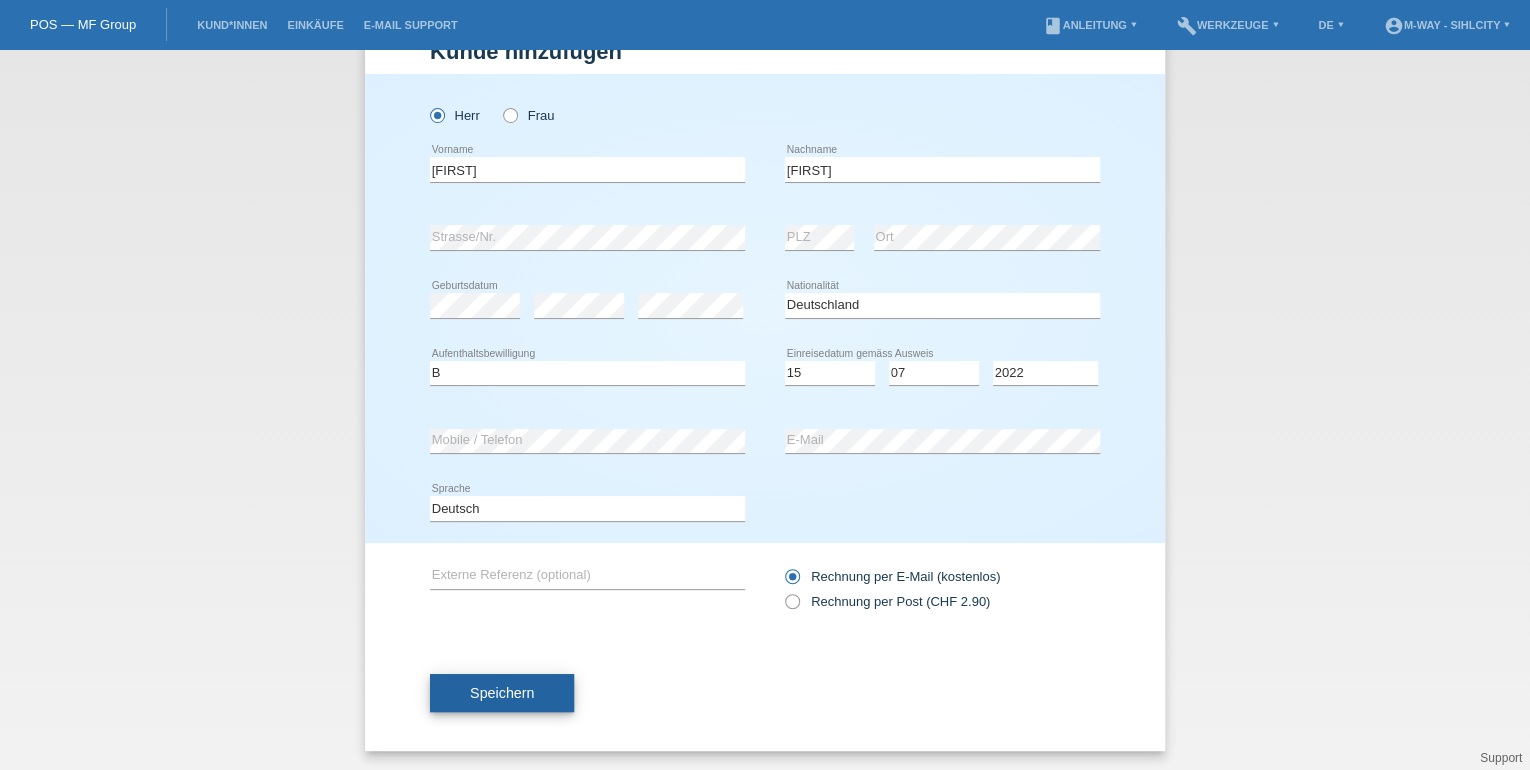 click on "Speichern" at bounding box center (502, 693) 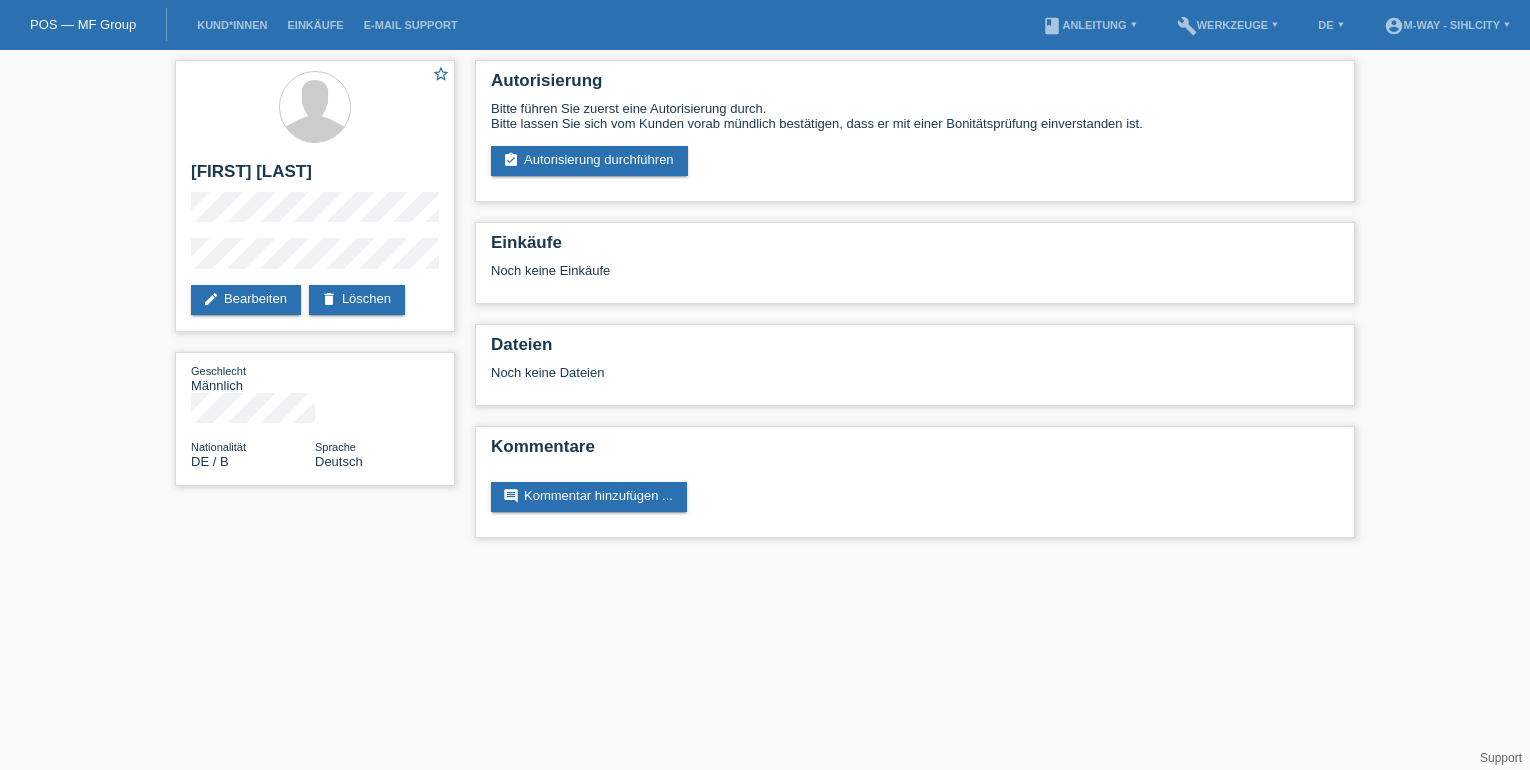scroll, scrollTop: 0, scrollLeft: 0, axis: both 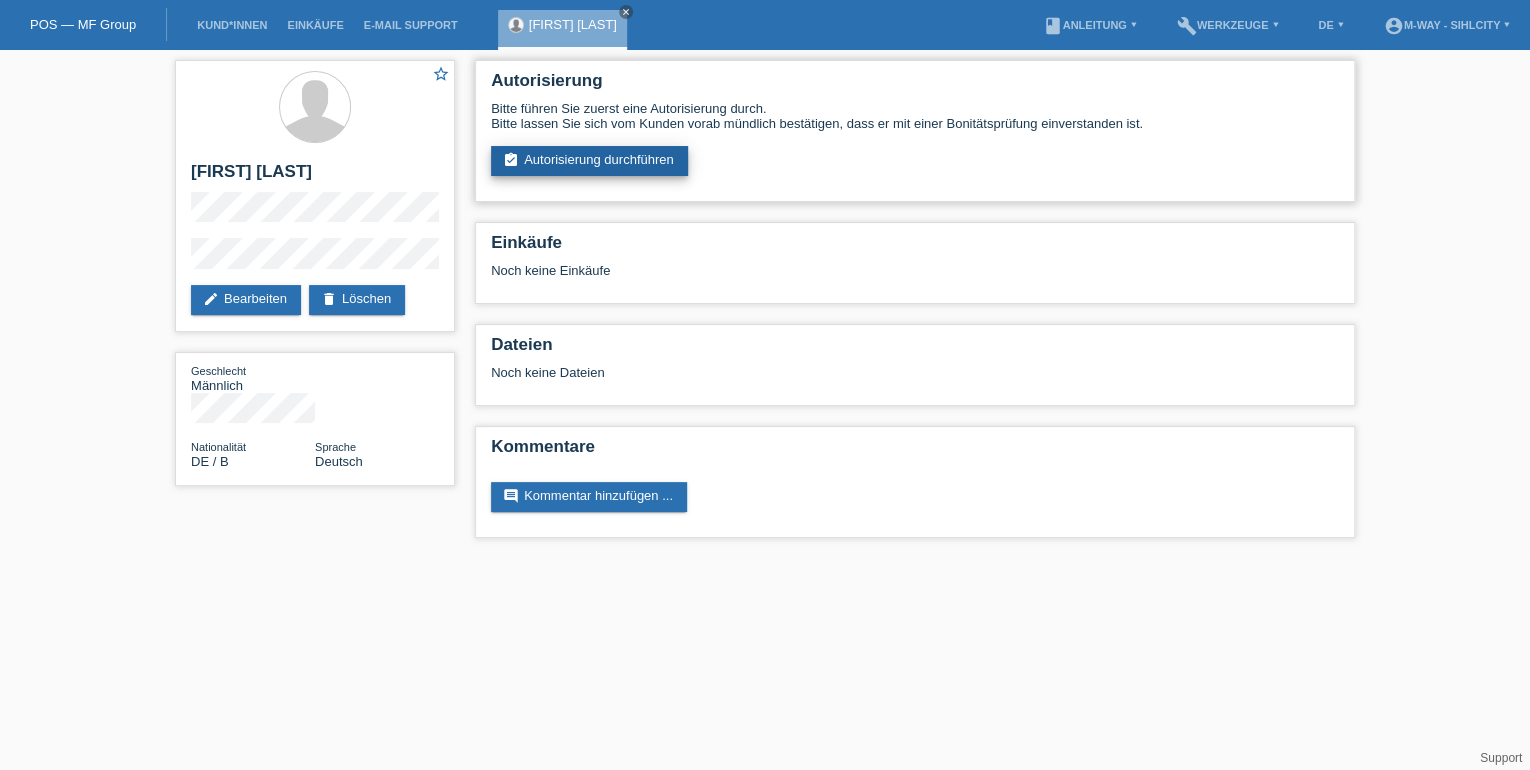 click on "assignment_turned_in  Autorisierung durchführen" at bounding box center [589, 161] 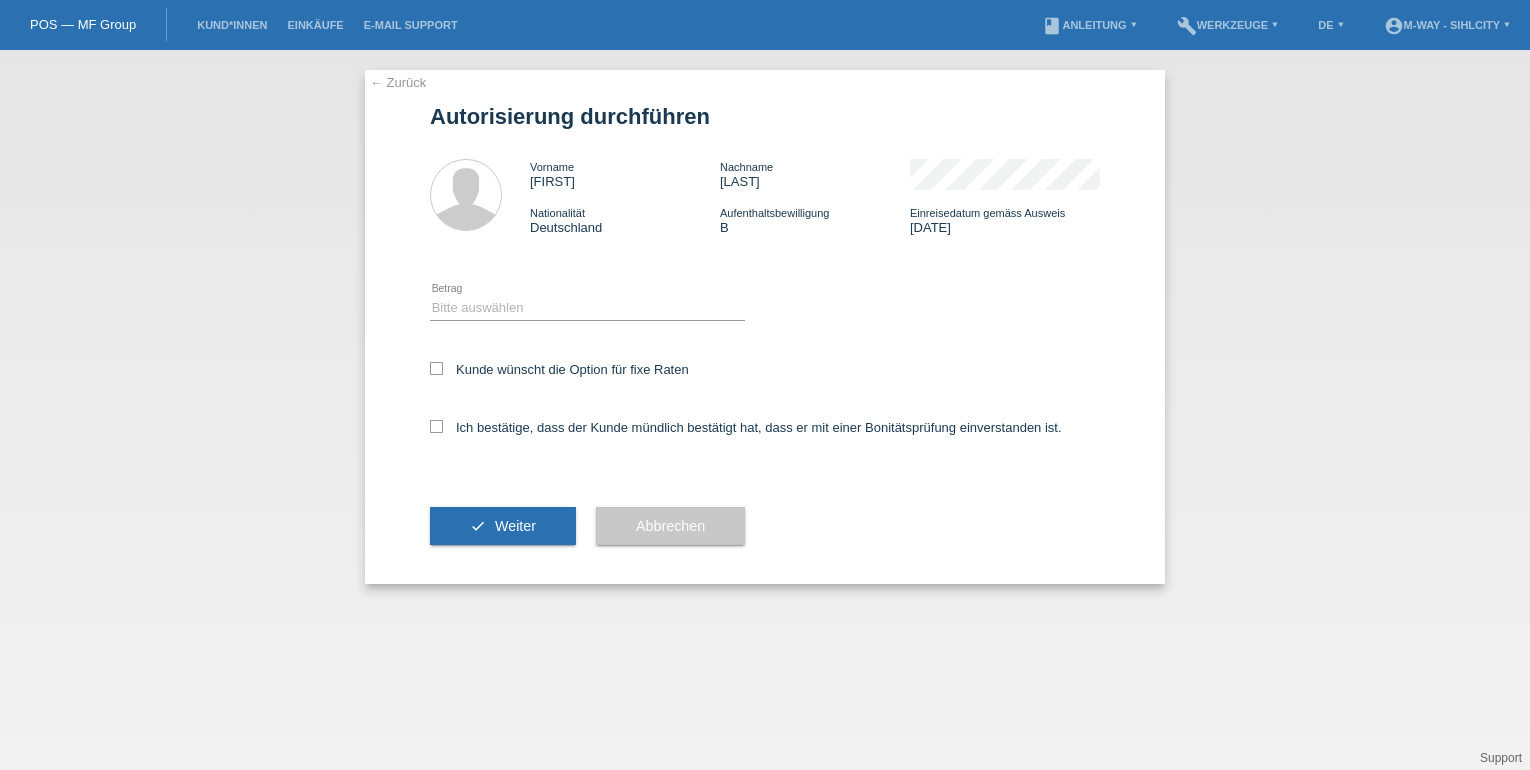 scroll, scrollTop: 0, scrollLeft: 0, axis: both 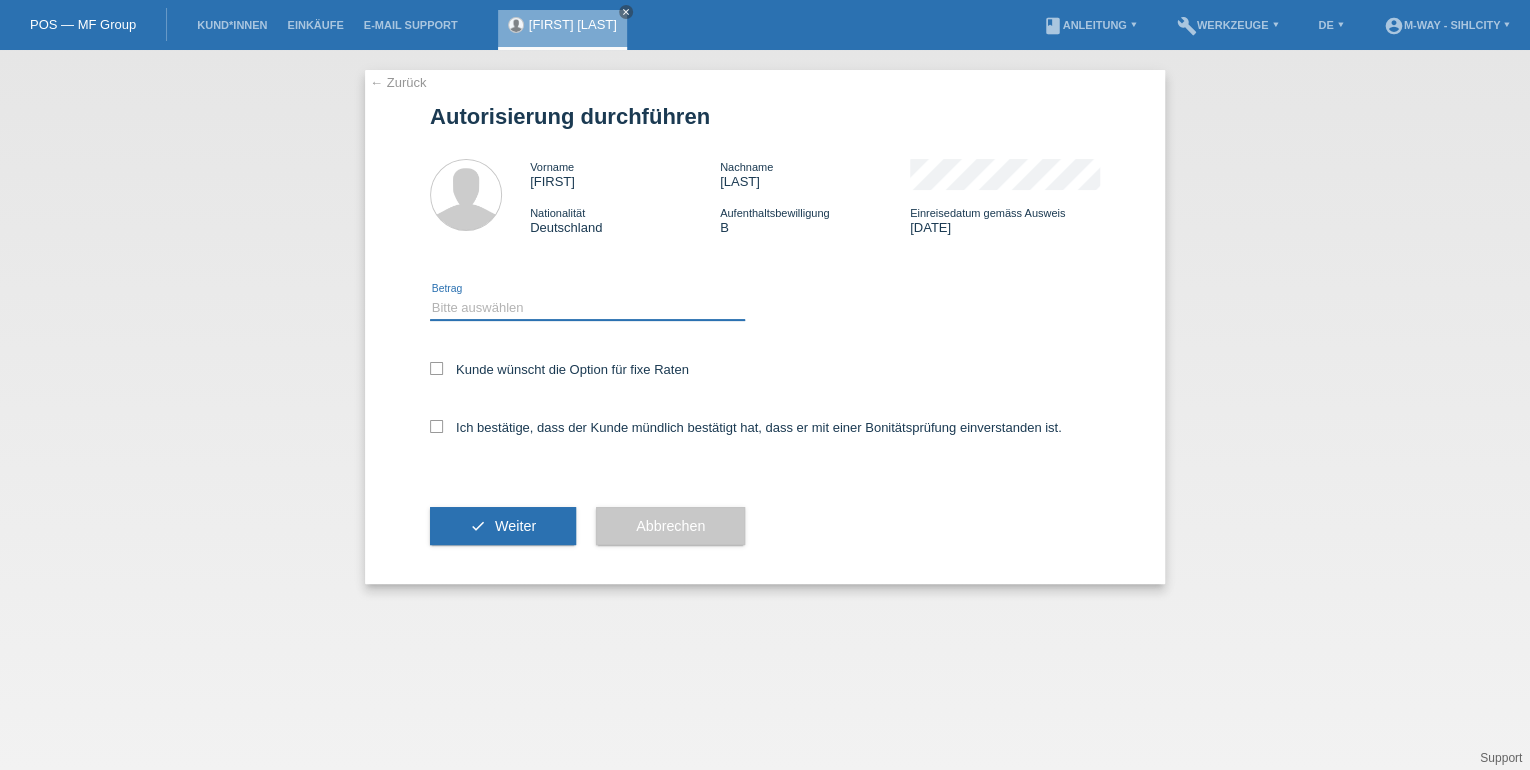 click on "Bitte auswählen
CHF 1.00 - CHF 499.00
CHF 500.00 - CHF 1'999.00
CHF 2'000.00 - CHF 15'000.00" at bounding box center (587, 308) 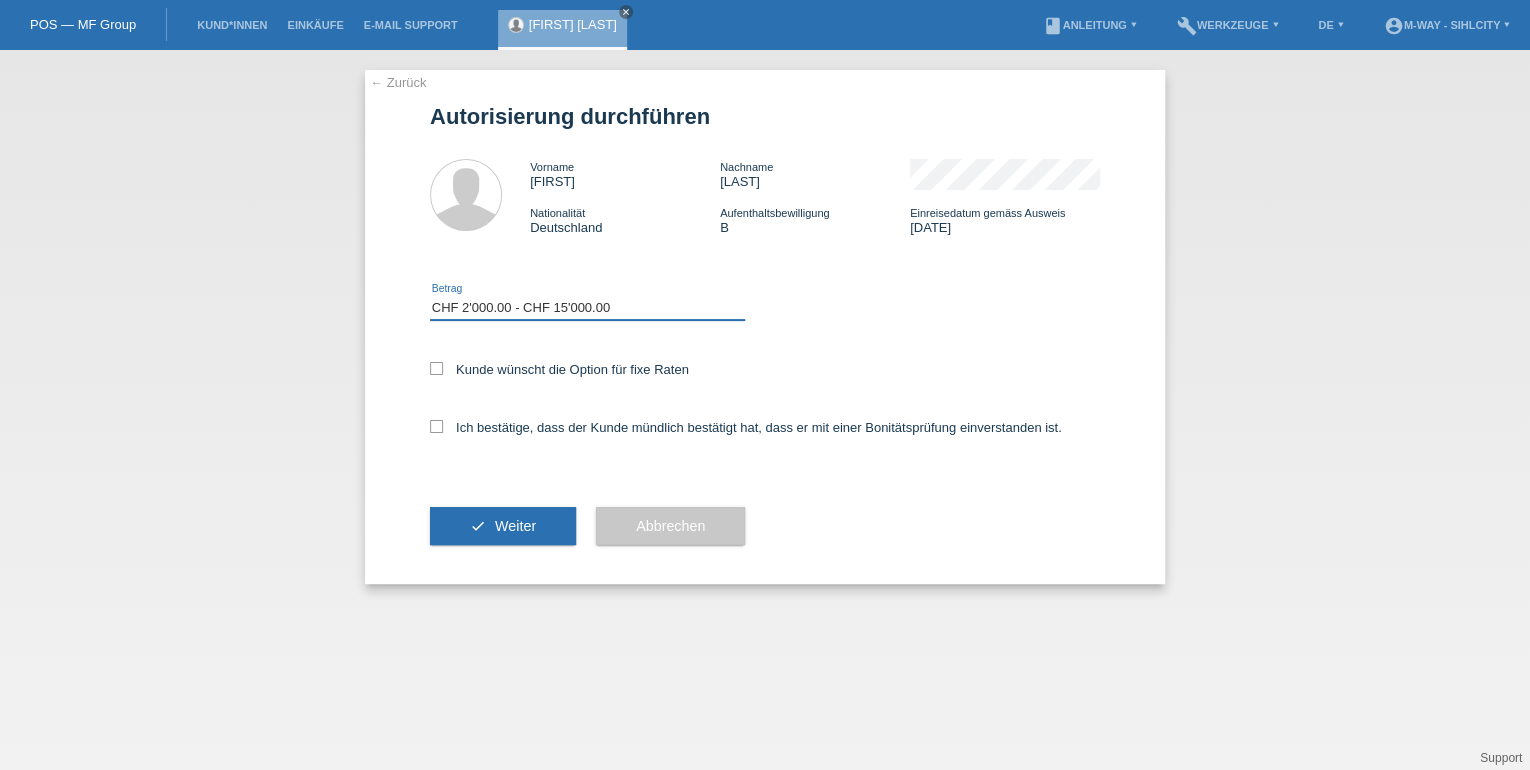 click on "Bitte auswählen
CHF 1.00 - CHF 499.00
CHF 500.00 - CHF 1'999.00
CHF 2'000.00 - CHF 15'000.00" at bounding box center (587, 308) 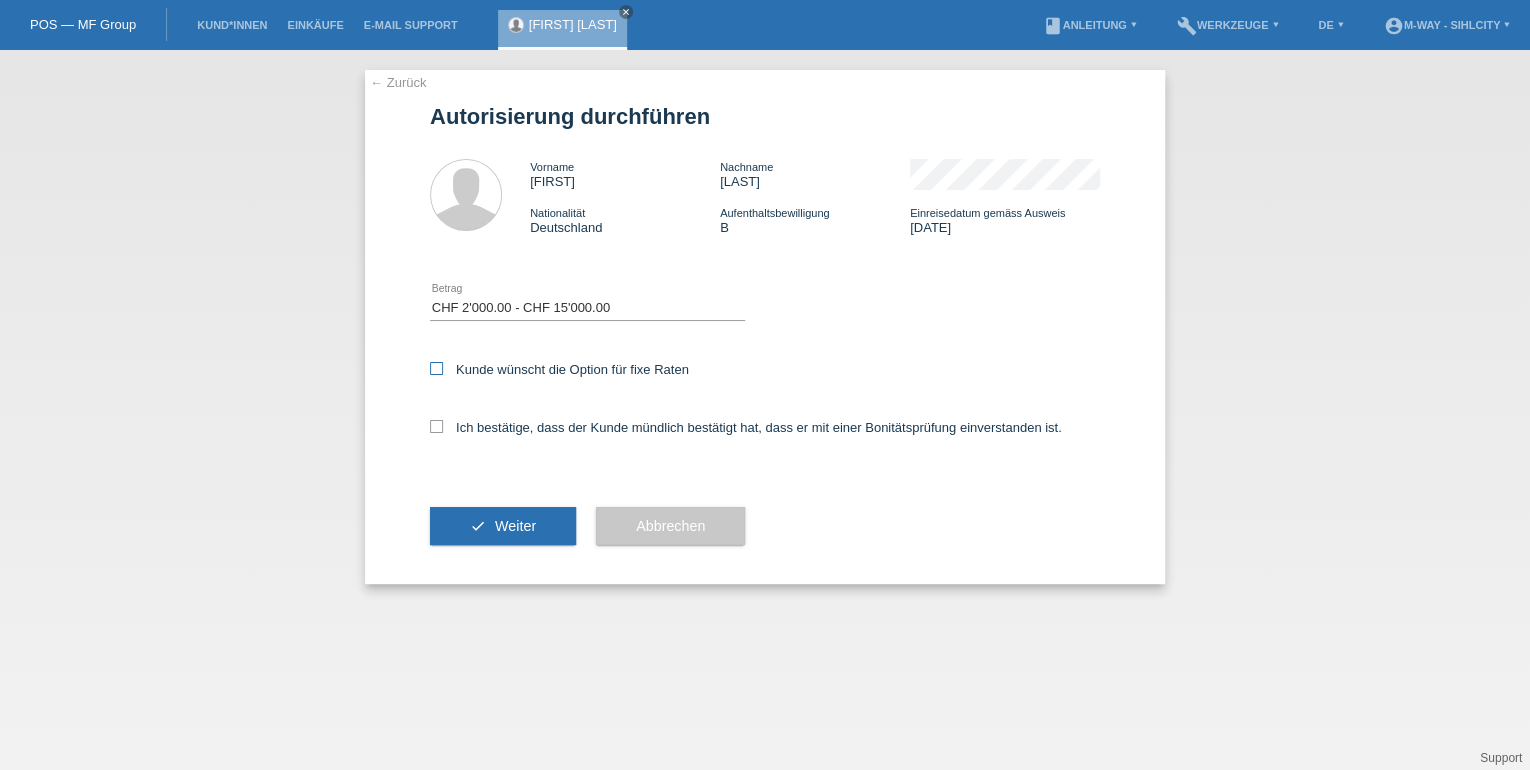 click at bounding box center (436, 368) 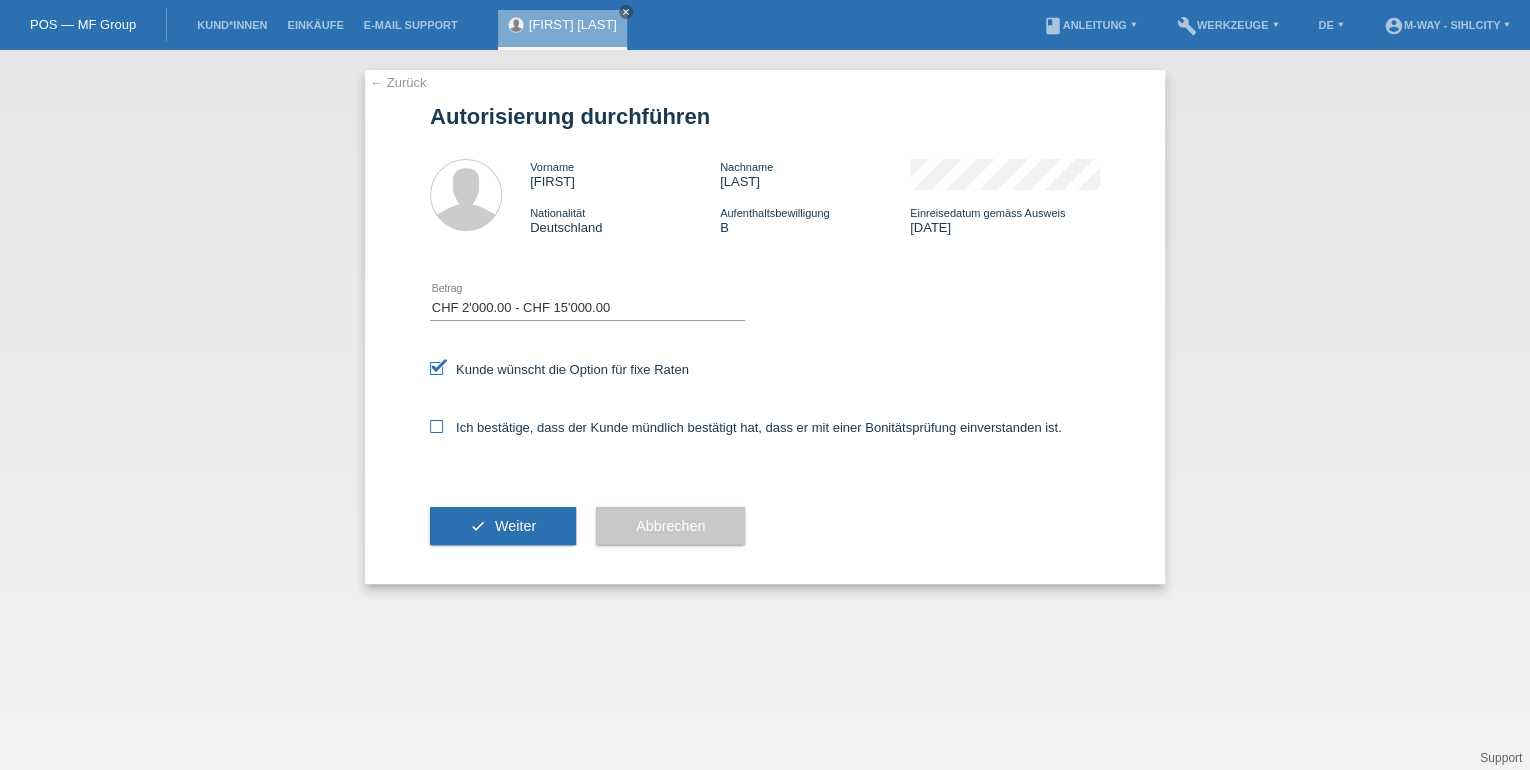 click at bounding box center [436, 426] 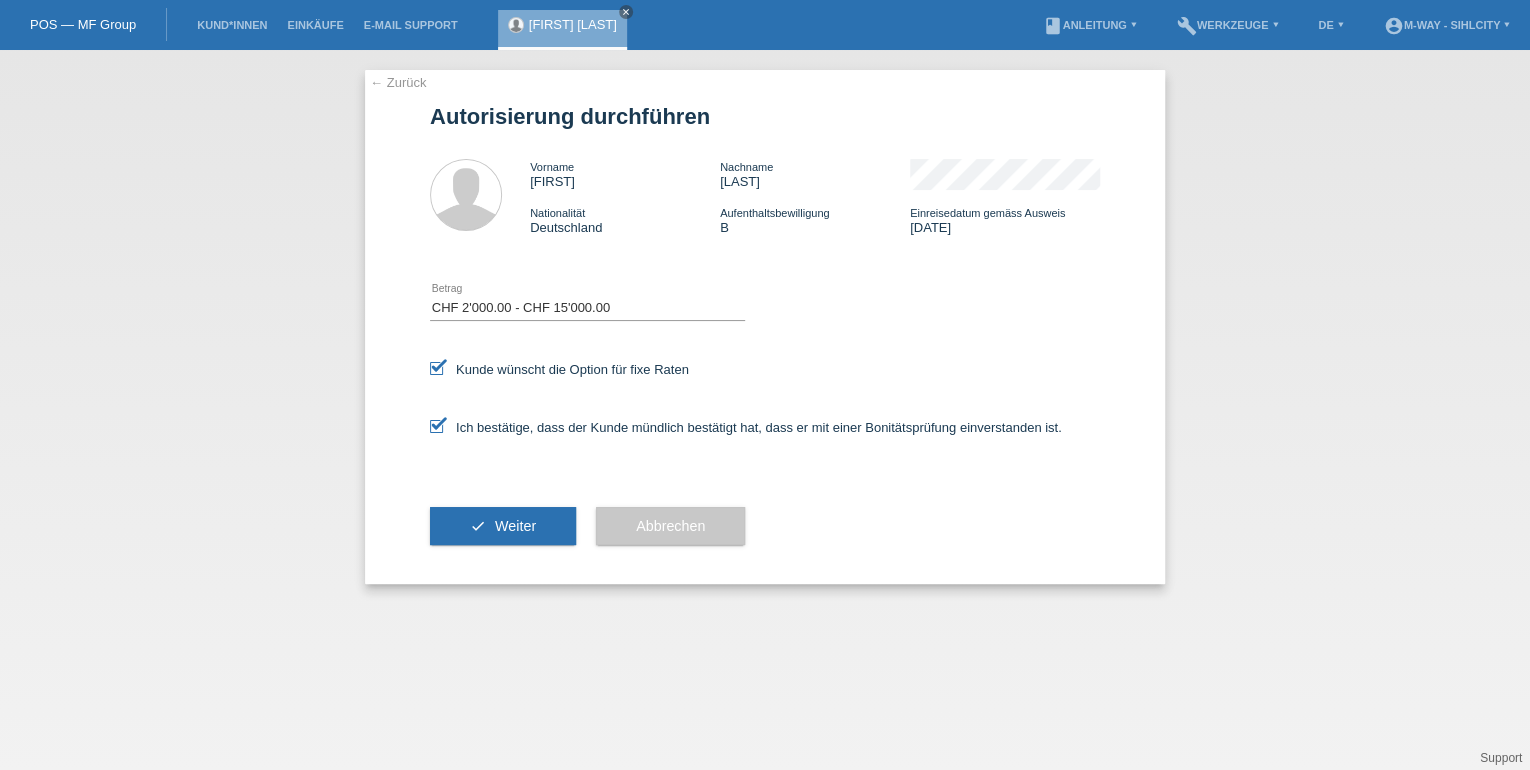 click on "Weiter" at bounding box center [515, 526] 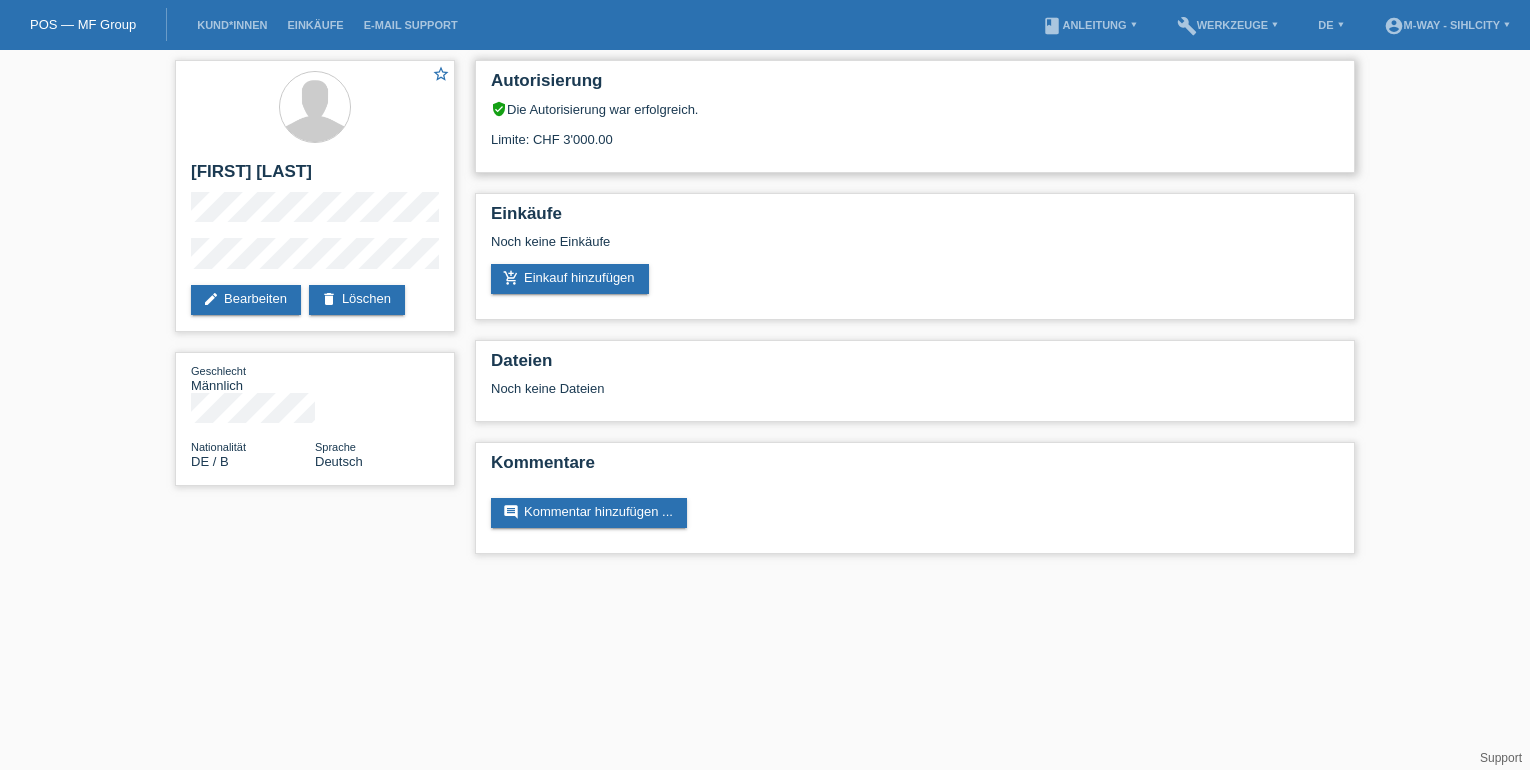 scroll, scrollTop: 0, scrollLeft: 0, axis: both 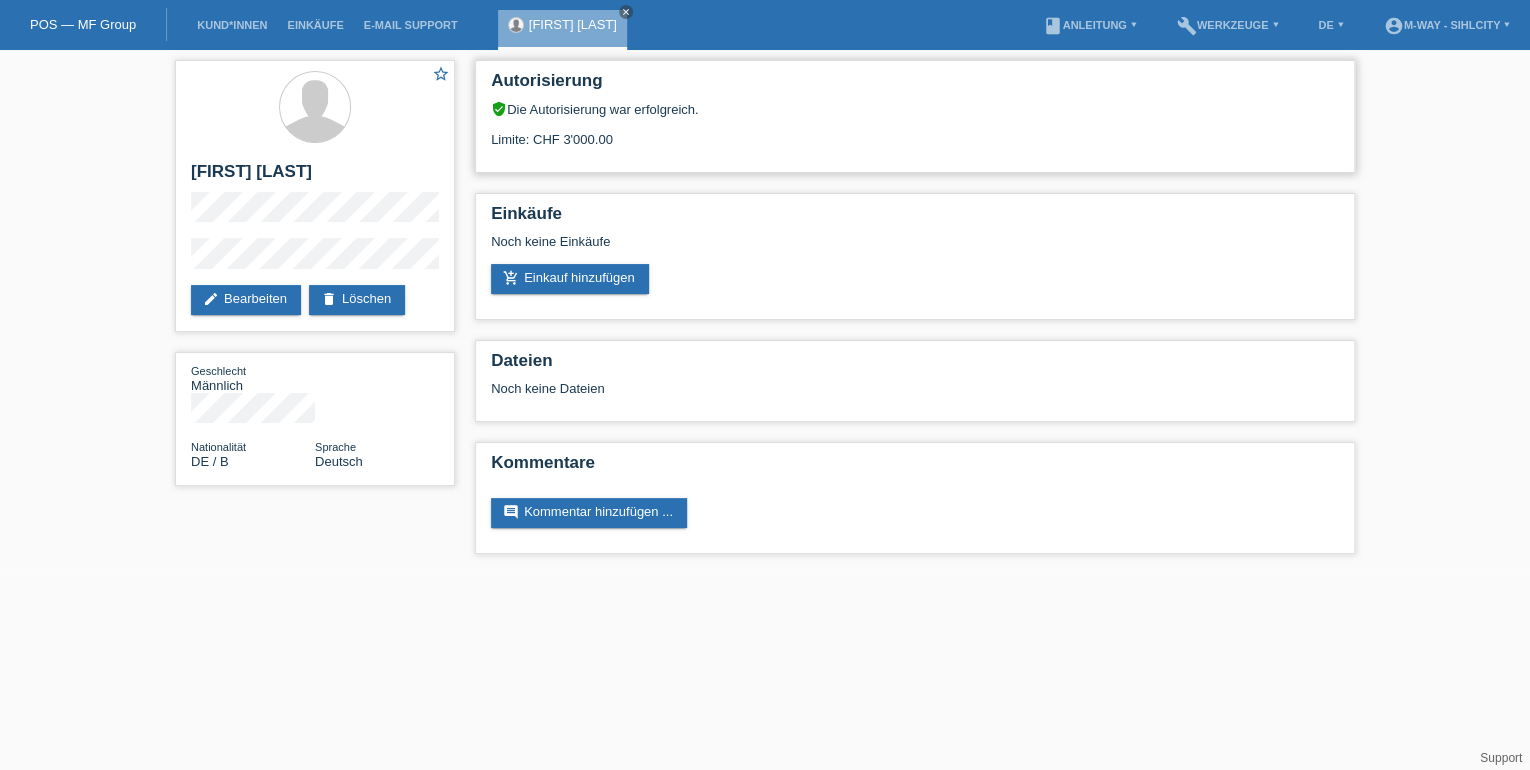 drag, startPoint x: 620, startPoint y: 130, endPoint x: 658, endPoint y: 140, distance: 39.293766 